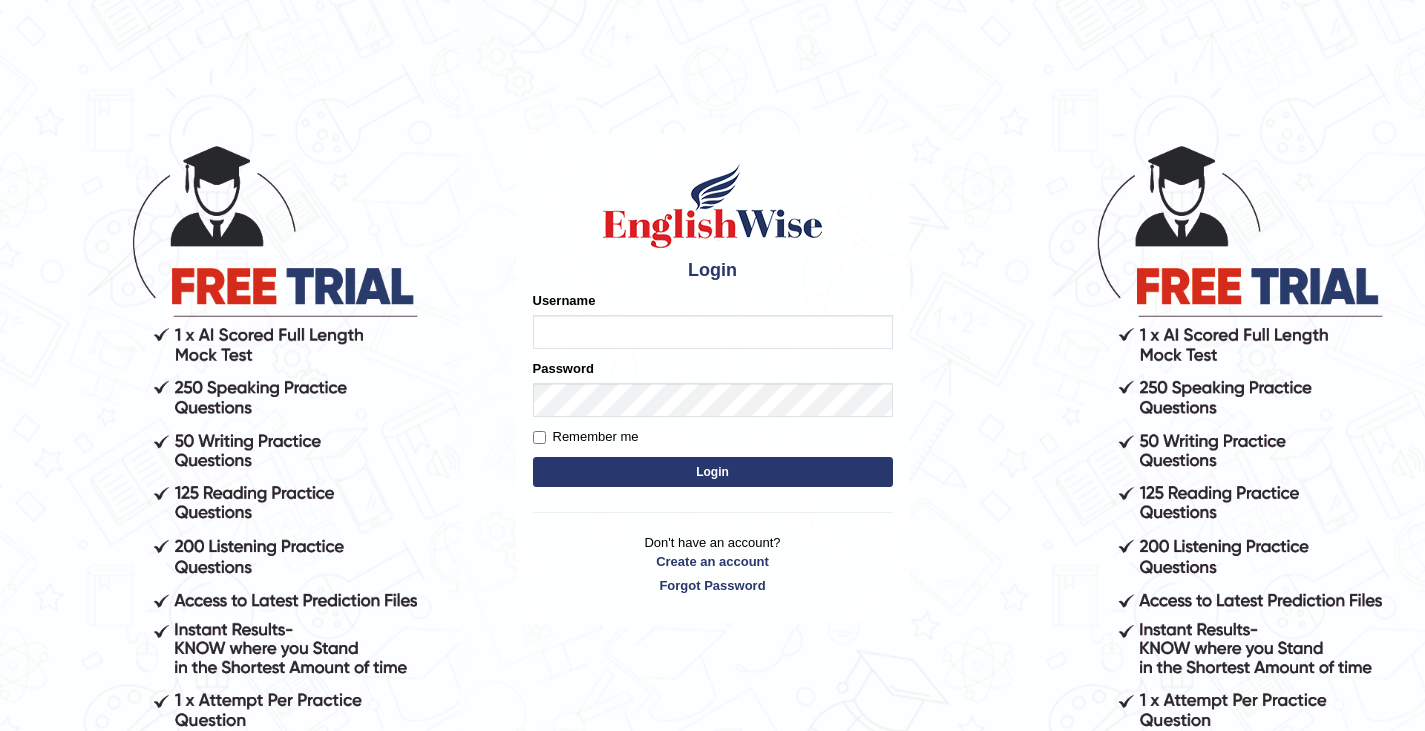 scroll, scrollTop: 179, scrollLeft: 0, axis: vertical 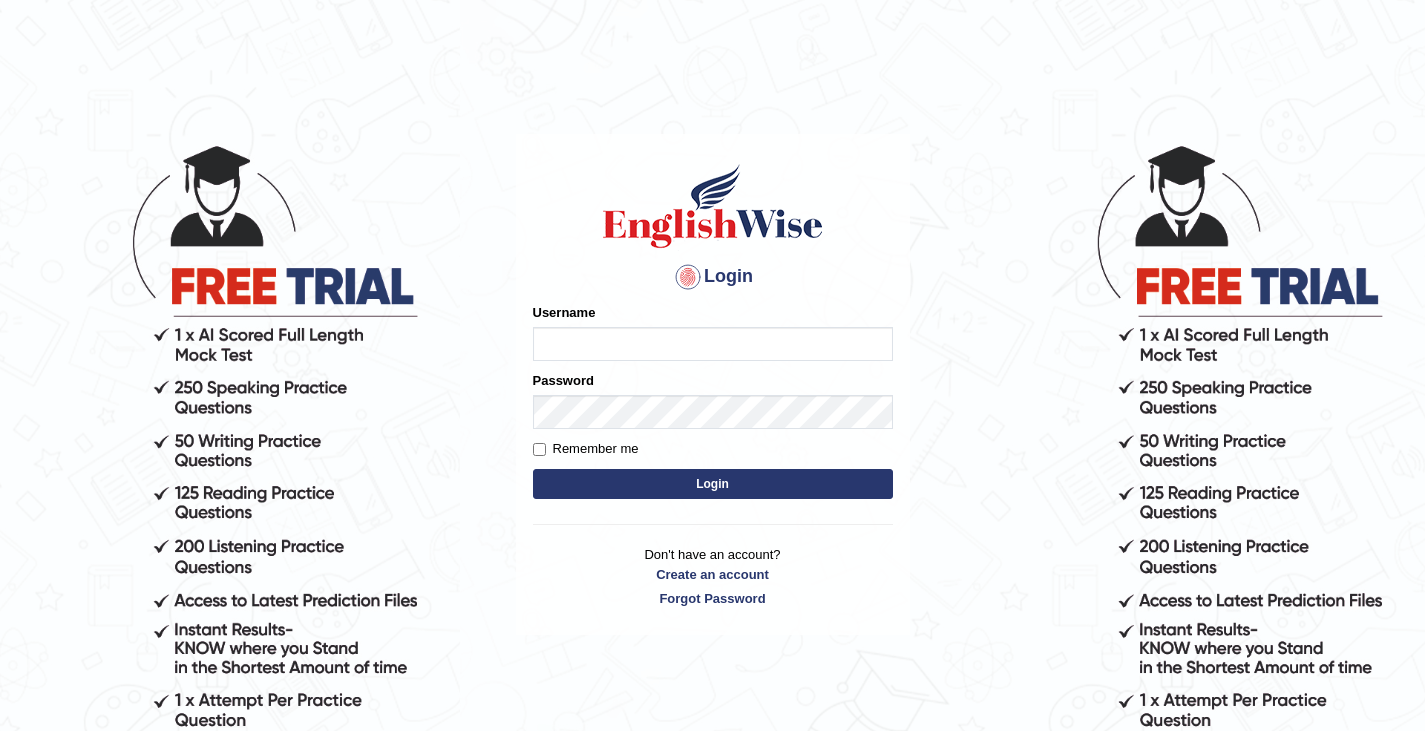 type on "rashmipoudel_parramatta" 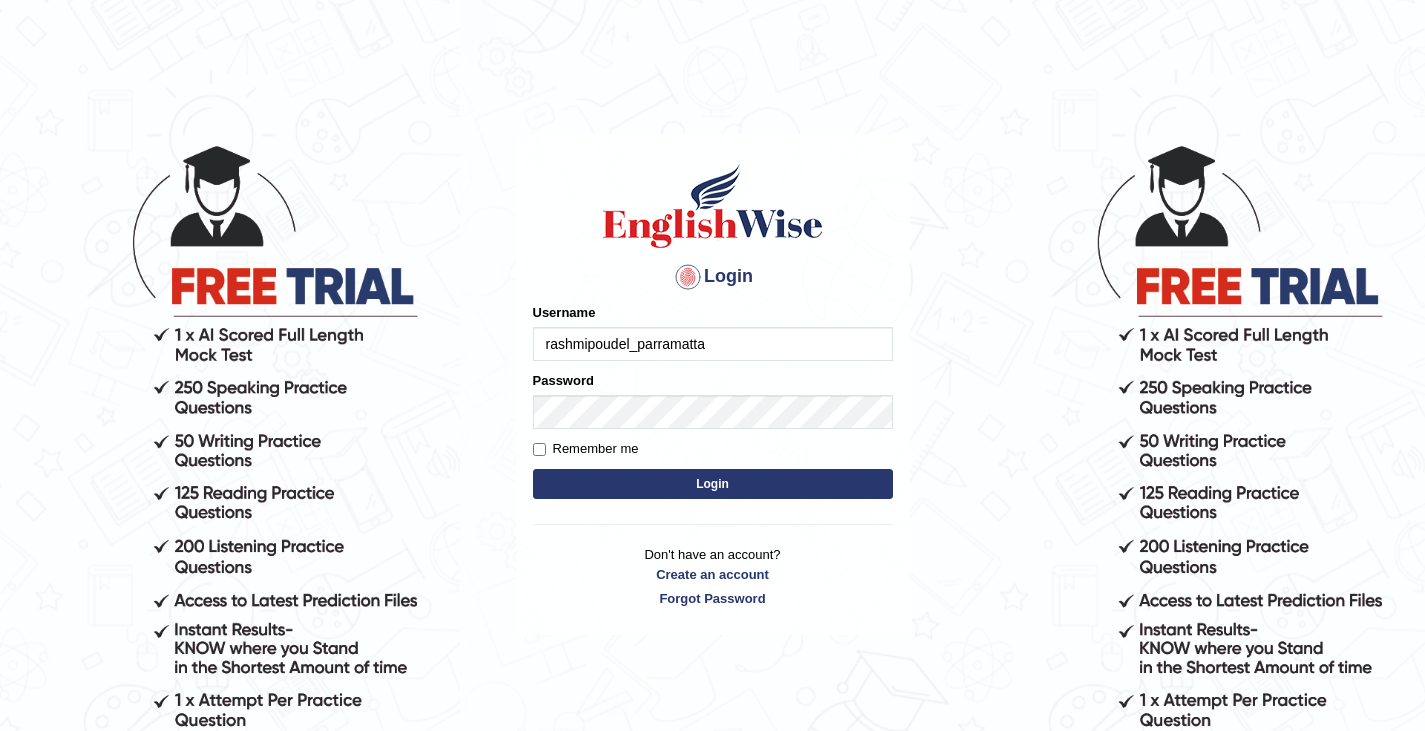 click on "Login" at bounding box center [713, 484] 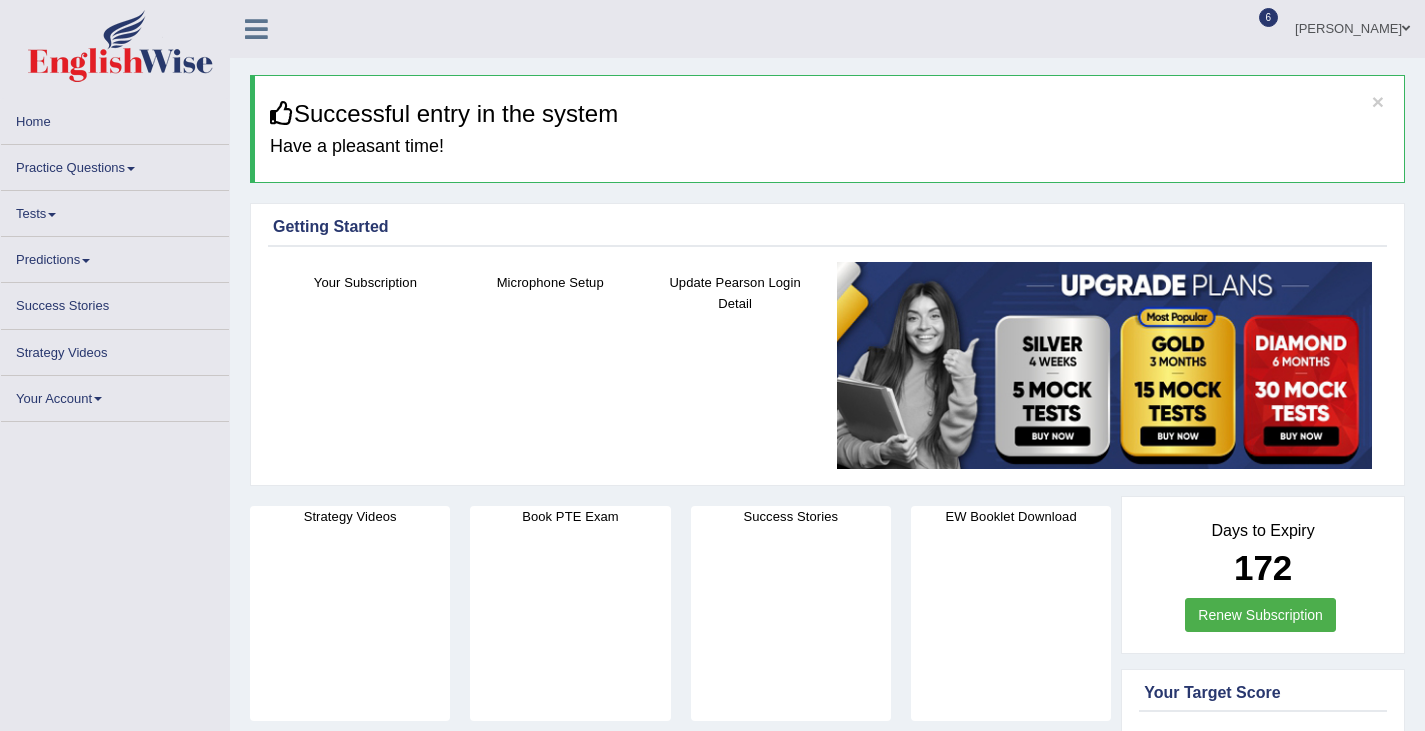scroll, scrollTop: 0, scrollLeft: 0, axis: both 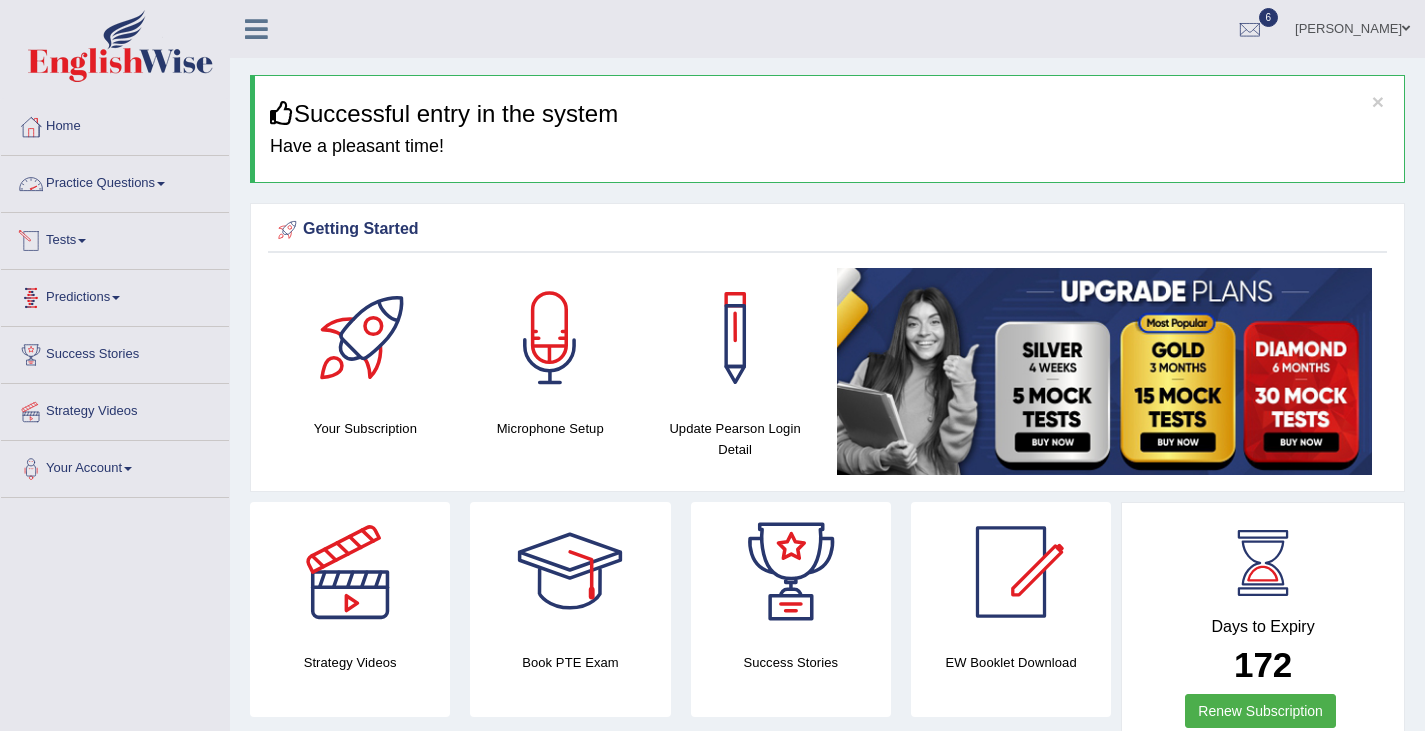 click on "Practice Questions" at bounding box center [115, 181] 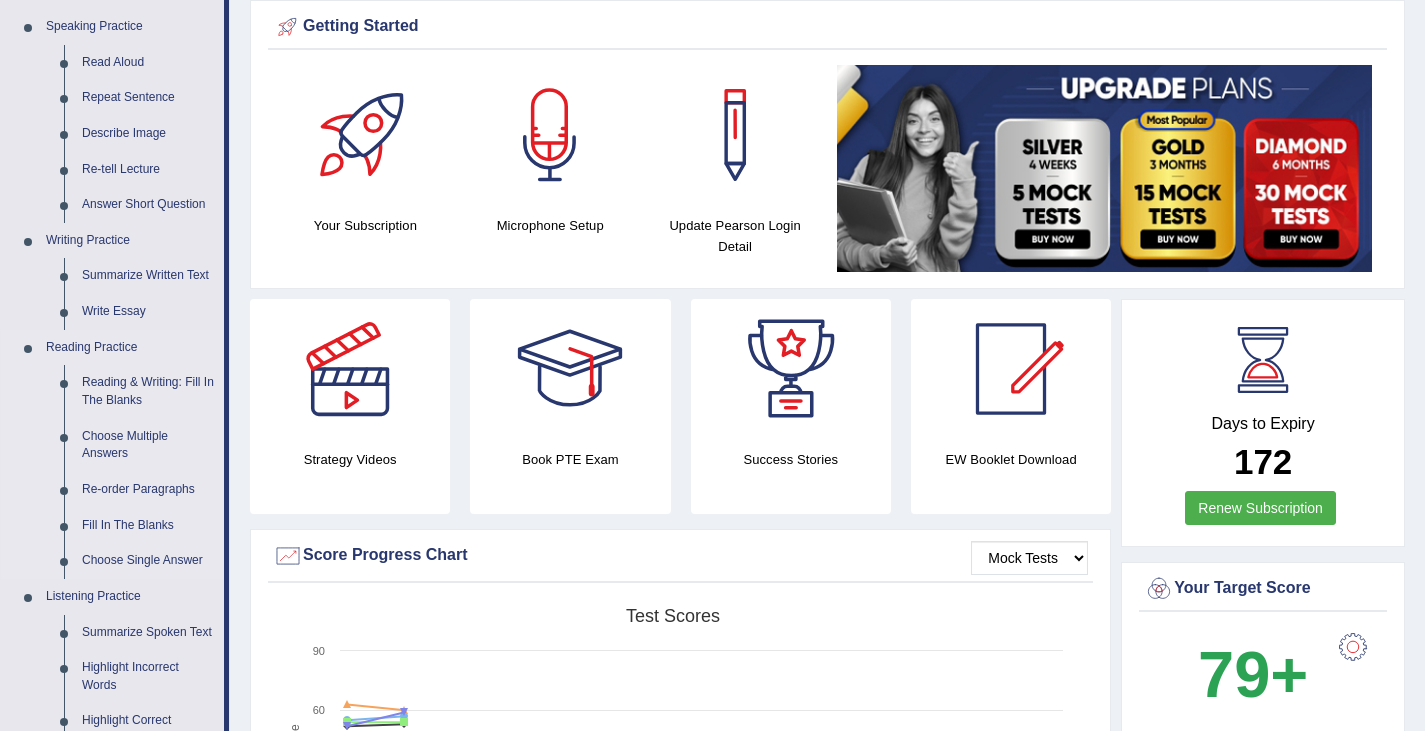 scroll, scrollTop: 201, scrollLeft: 0, axis: vertical 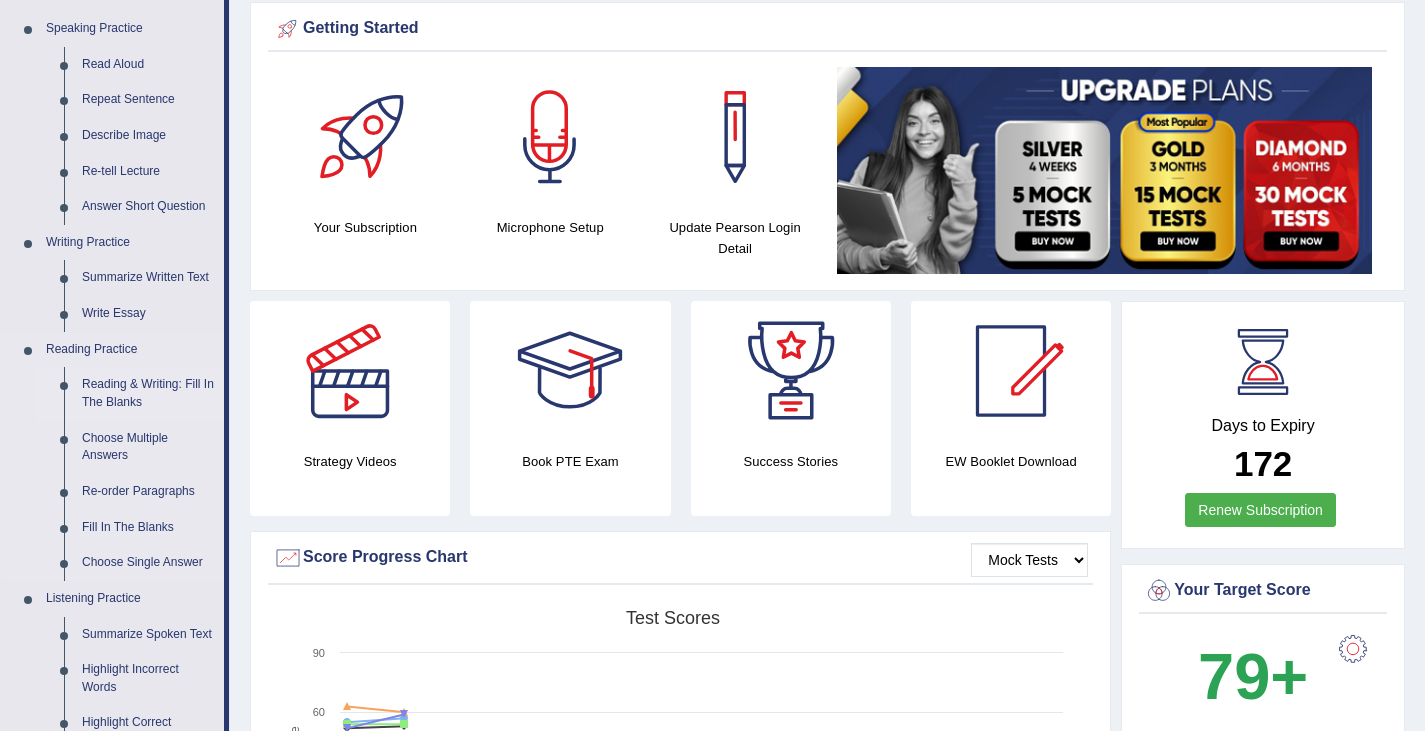click on "Reading & Writing: Fill In The Blanks" at bounding box center (148, 393) 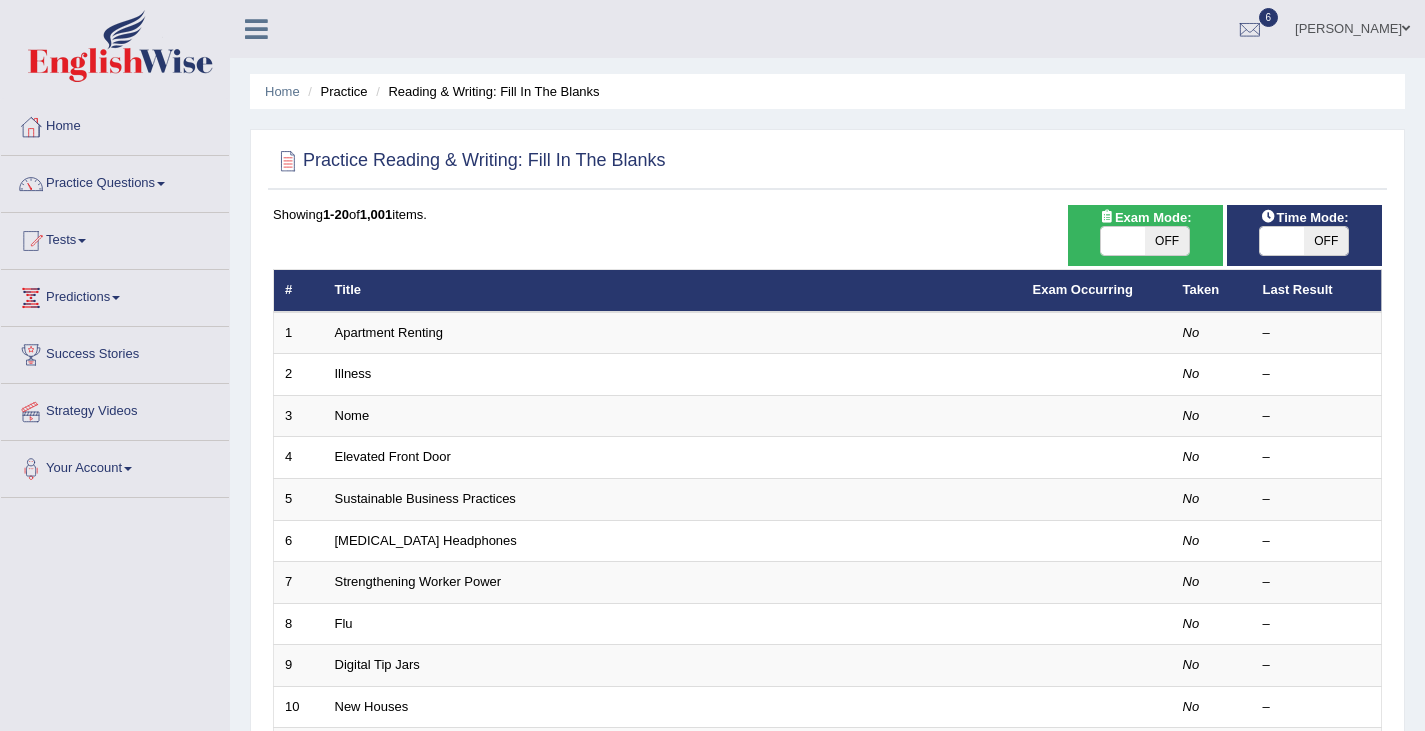 scroll, scrollTop: 0, scrollLeft: 0, axis: both 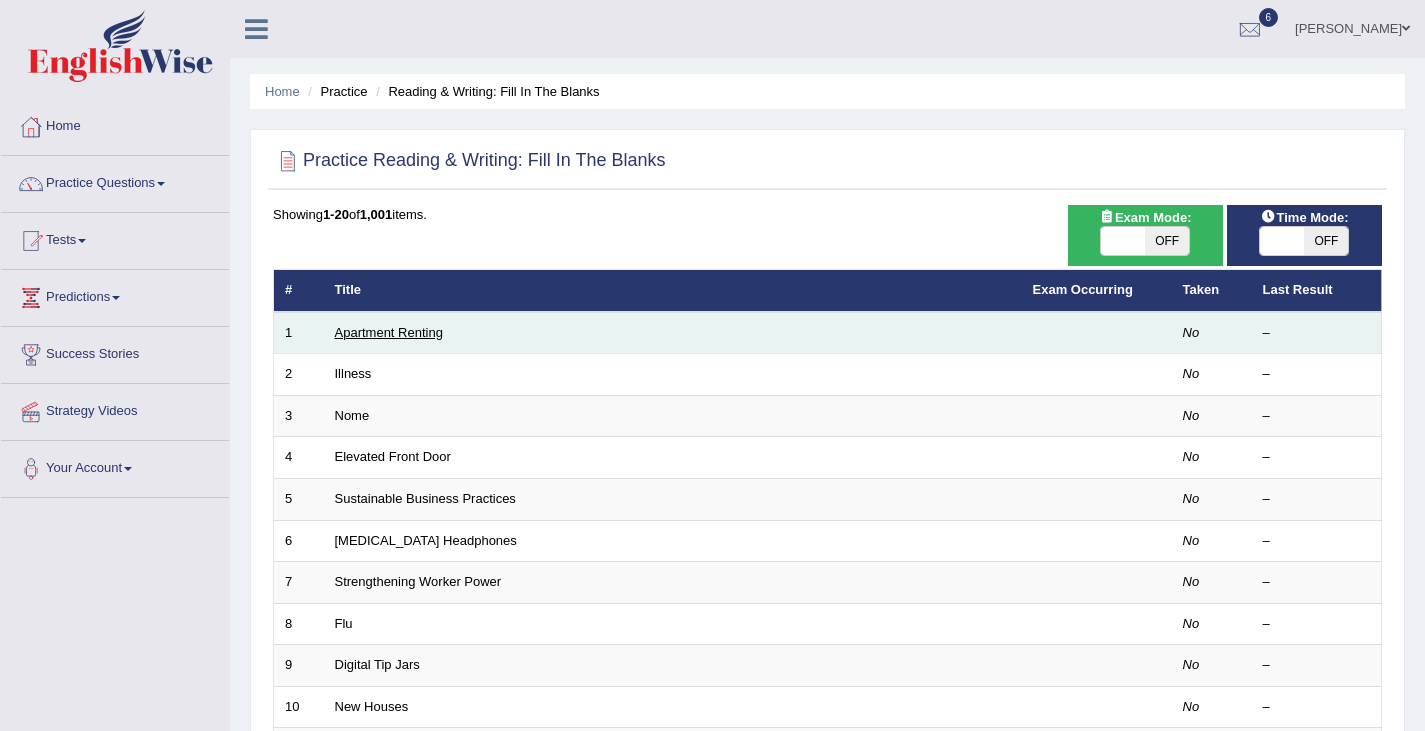 click on "Apartment Renting" at bounding box center [389, 332] 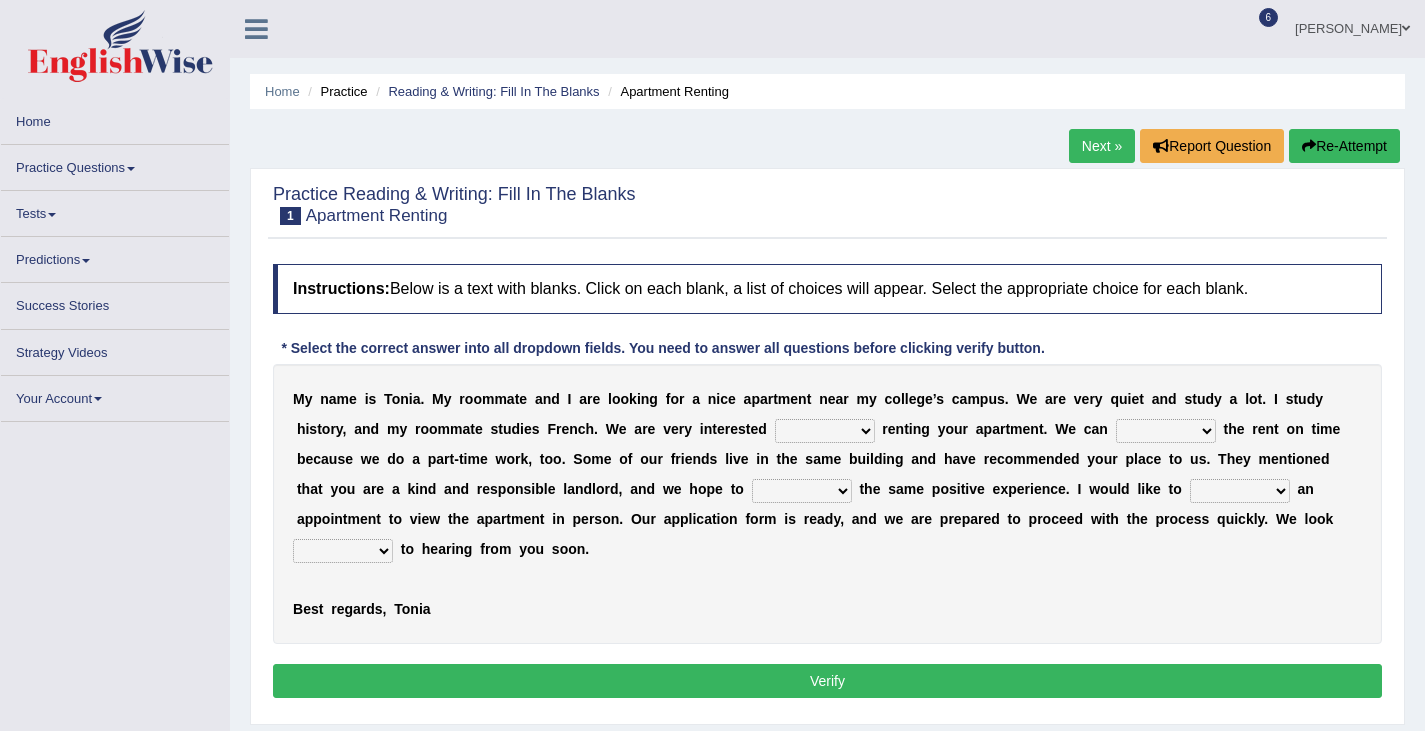 scroll, scrollTop: 142, scrollLeft: 0, axis: vertical 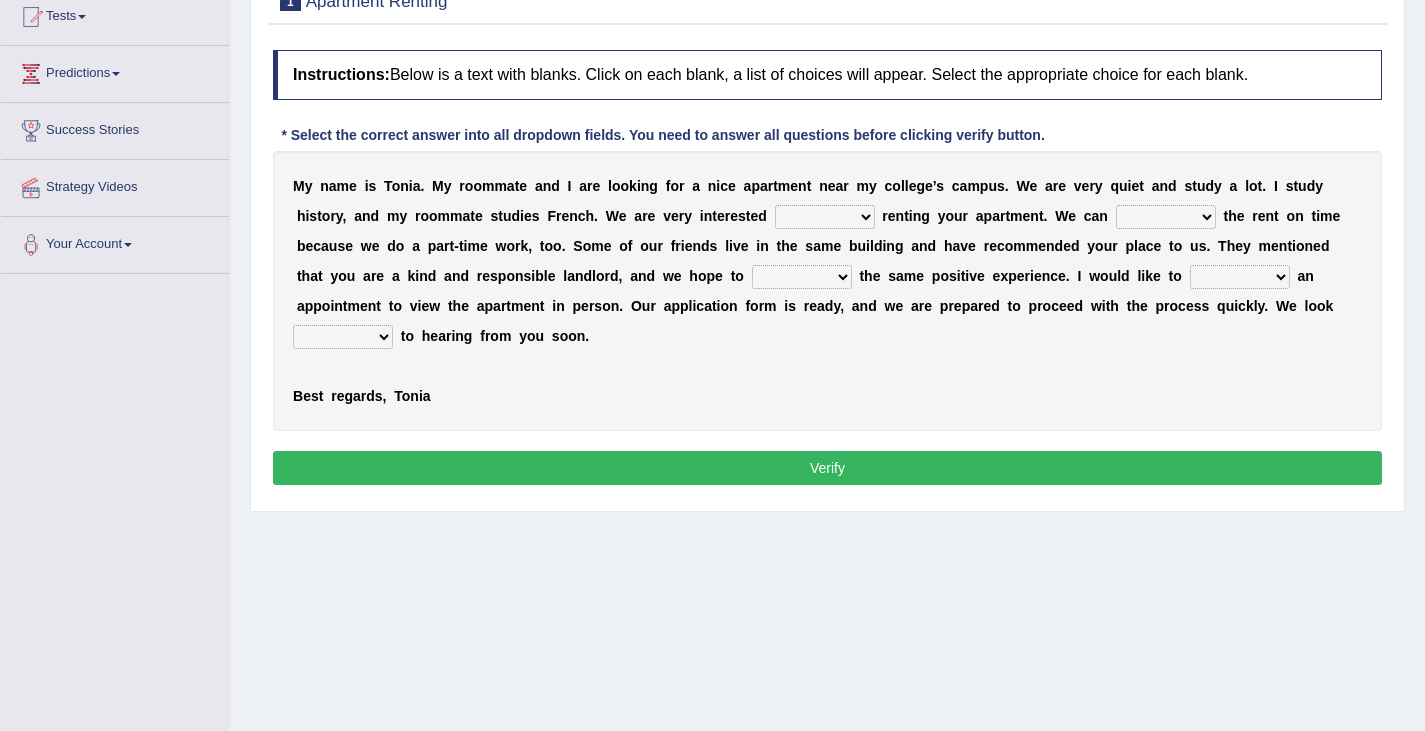 click on "for about at in" at bounding box center [825, 217] 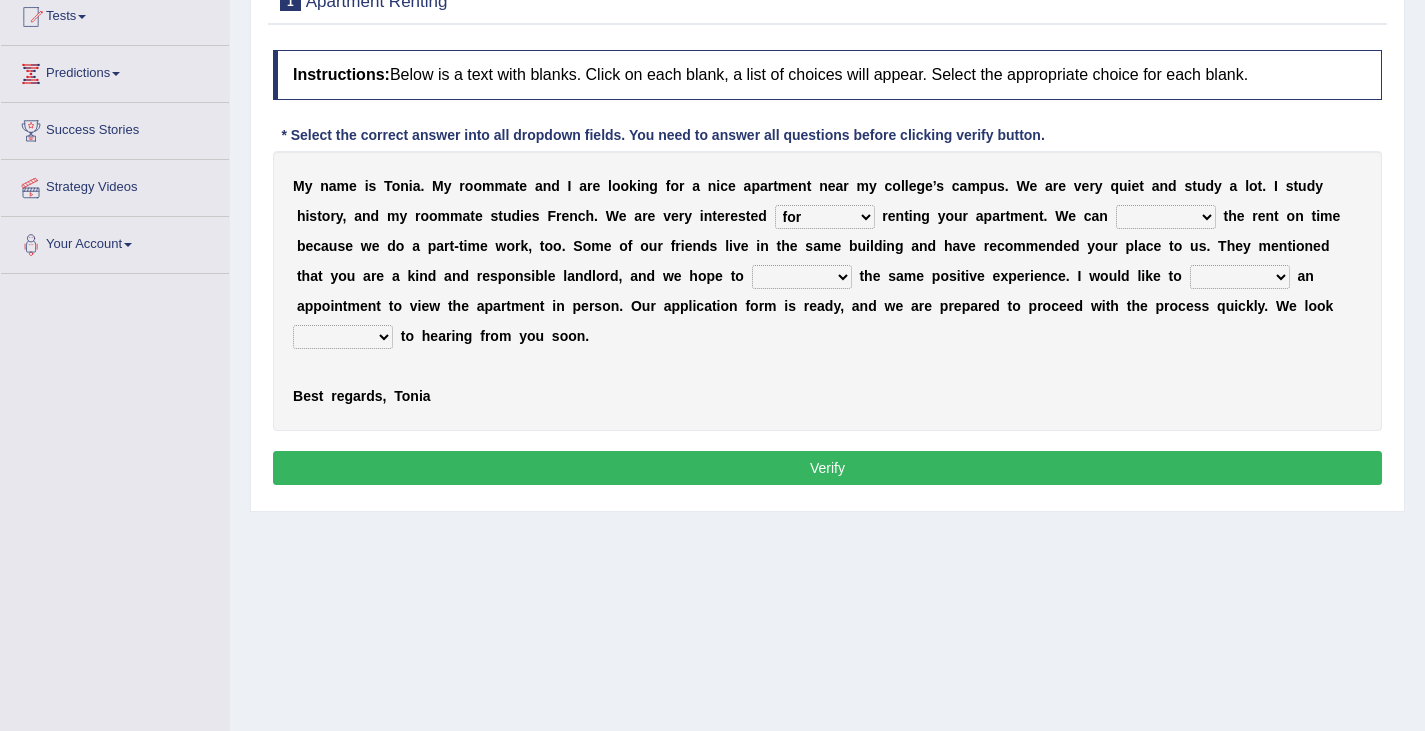 click on "for about at in" at bounding box center (825, 217) 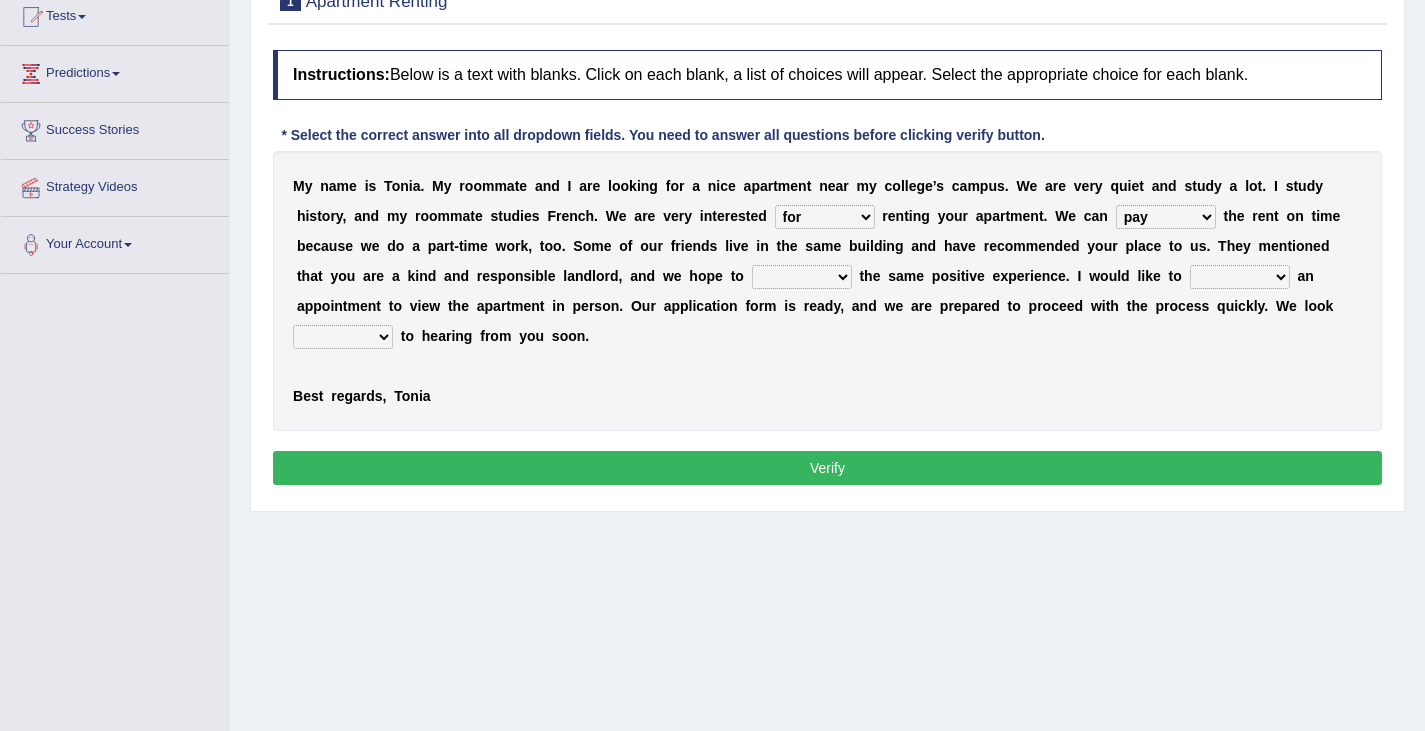 click on "form meet have decide" at bounding box center [802, 277] 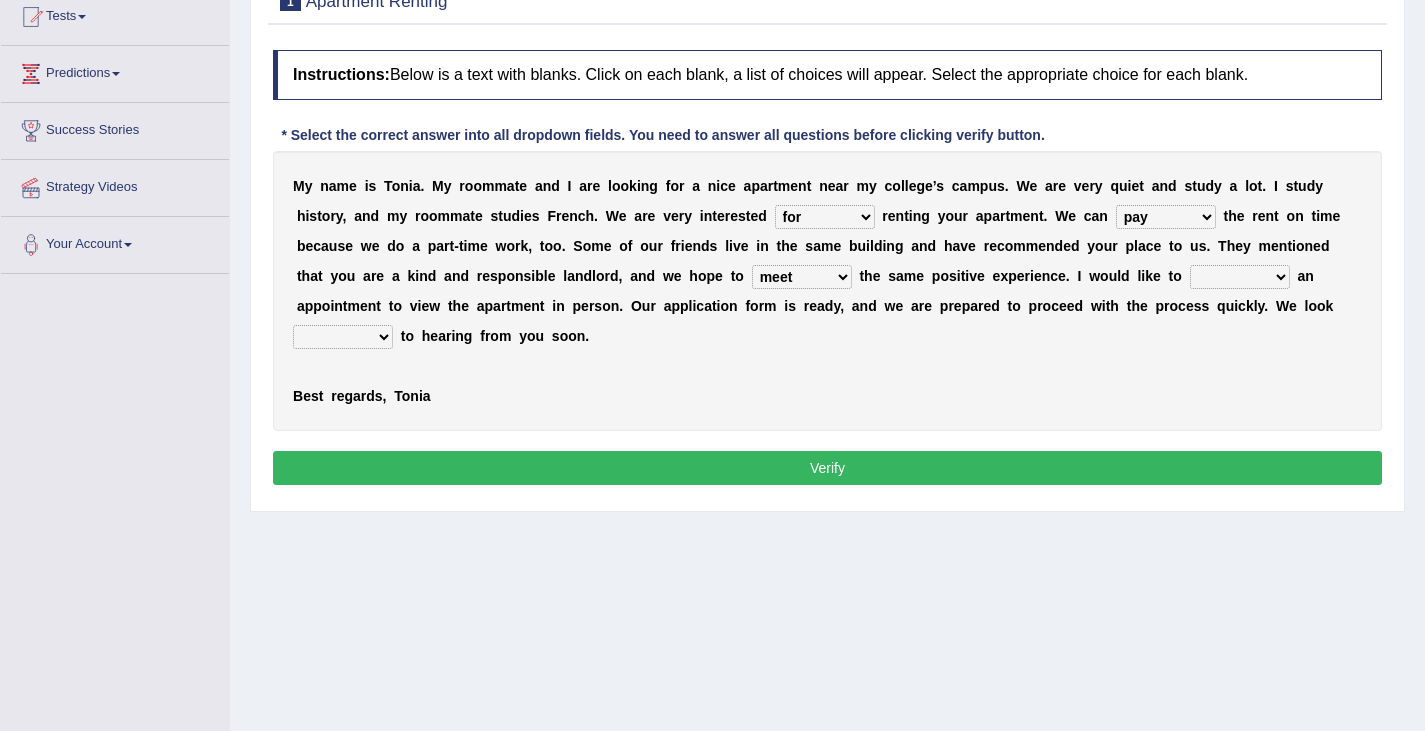click on "own recall revise make" at bounding box center (1240, 277) 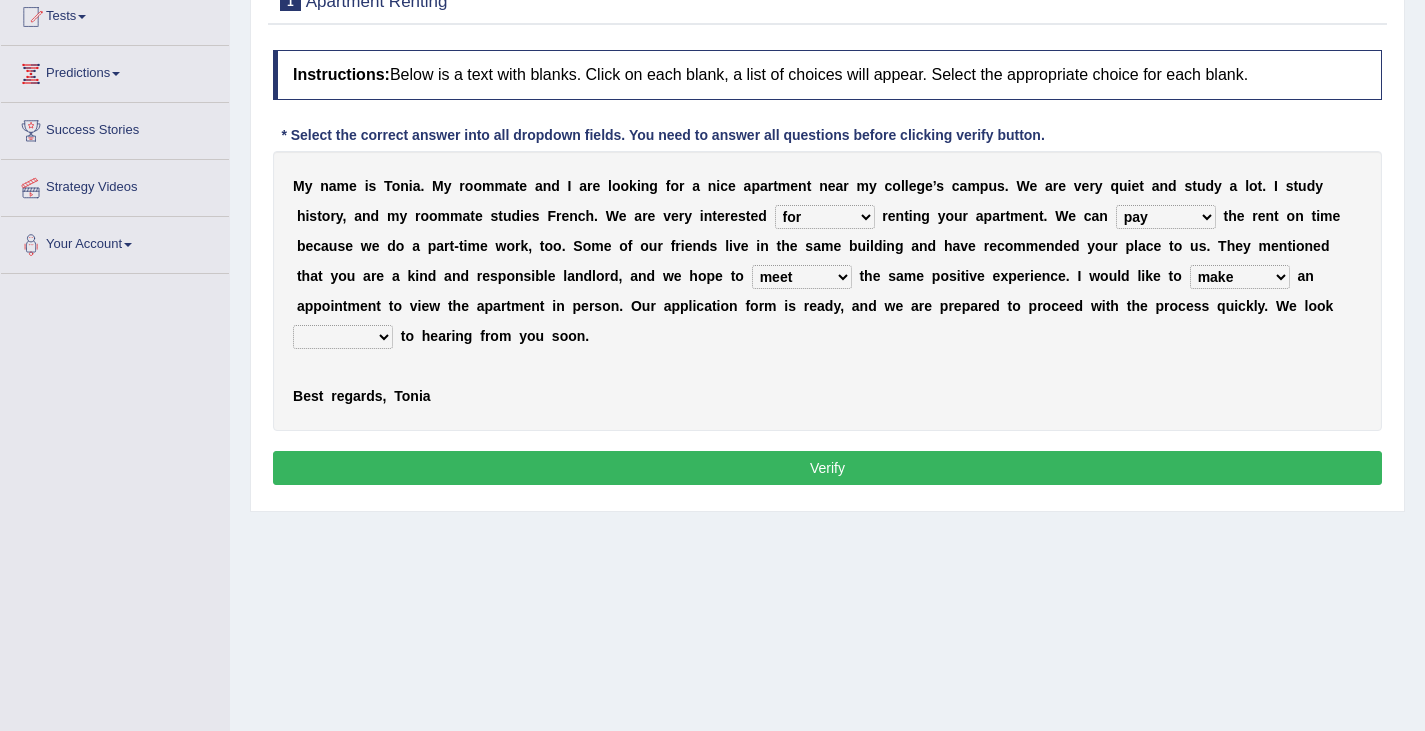 click on "around out in forward" at bounding box center [343, 337] 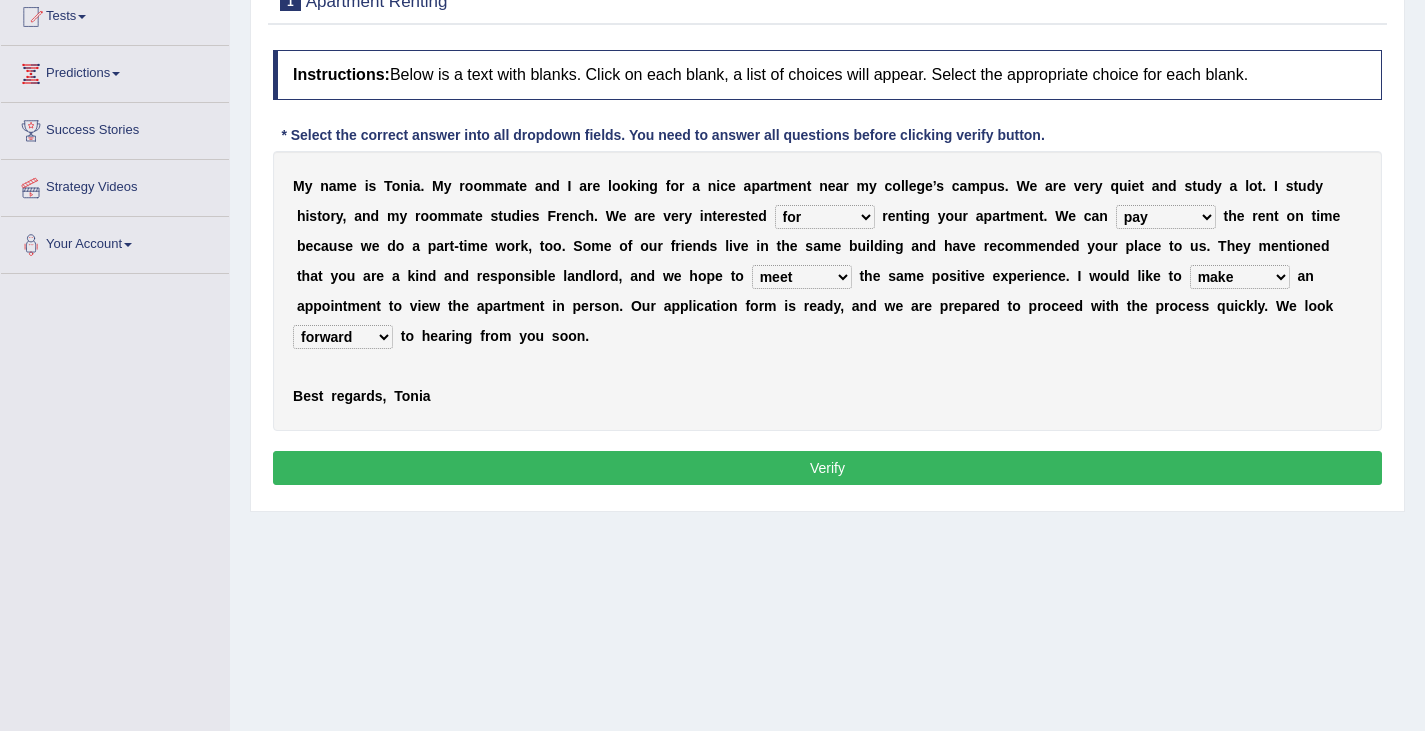 click on "Verify" at bounding box center (827, 468) 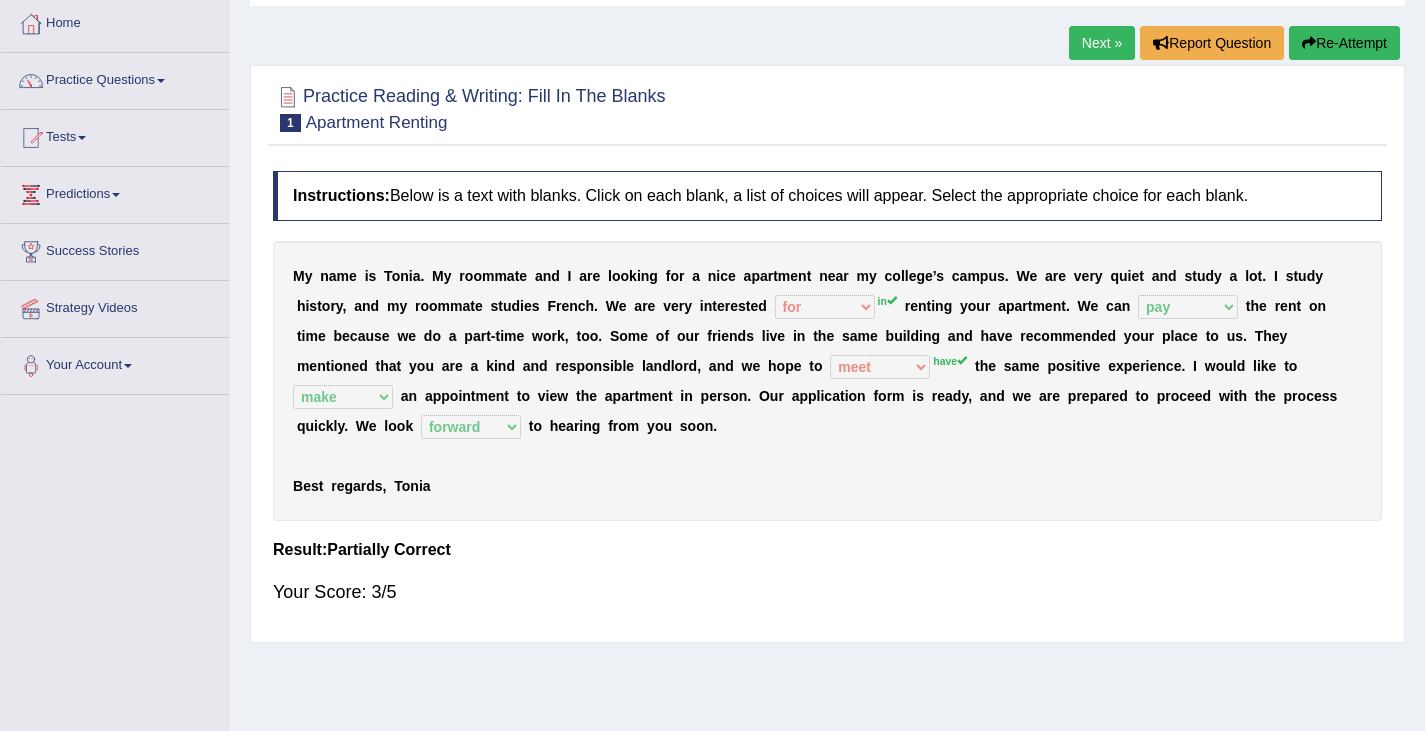 scroll, scrollTop: 0, scrollLeft: 0, axis: both 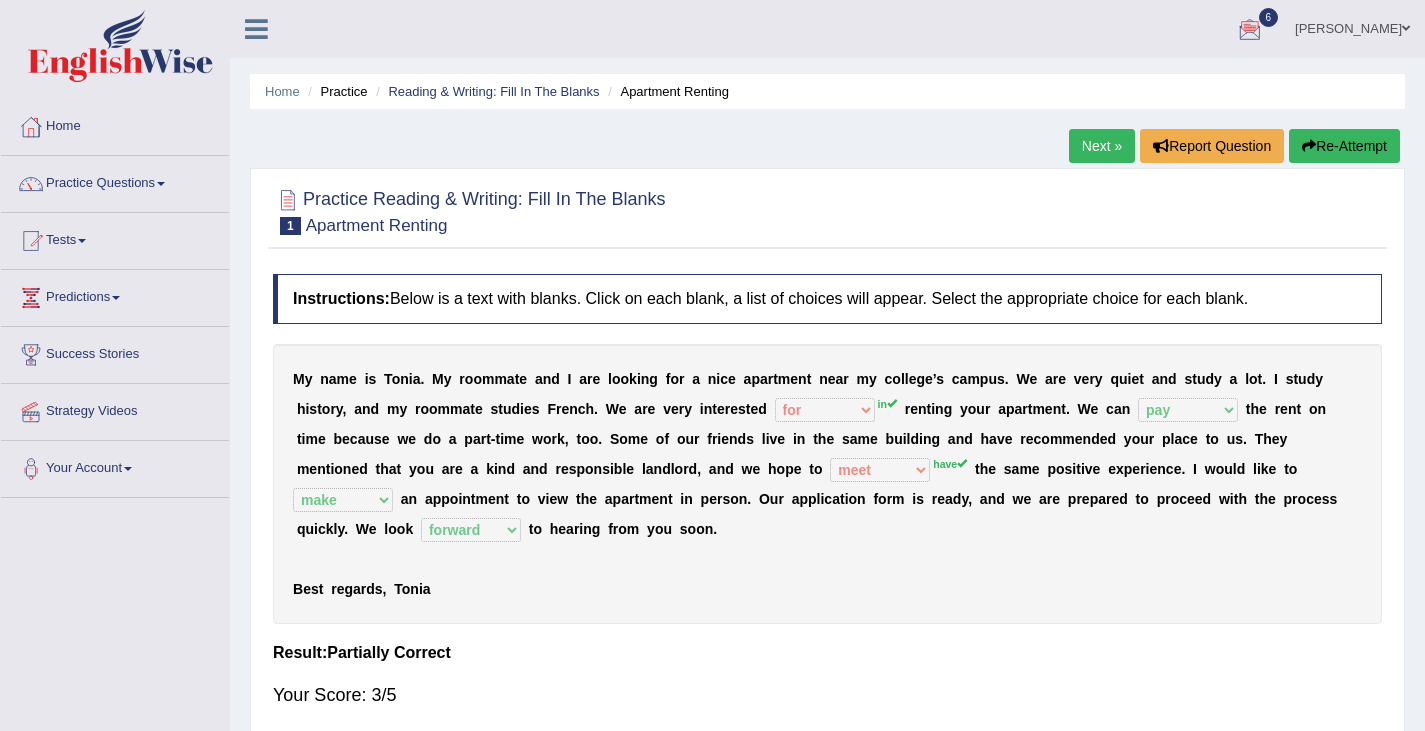 click at bounding box center (1250, 30) 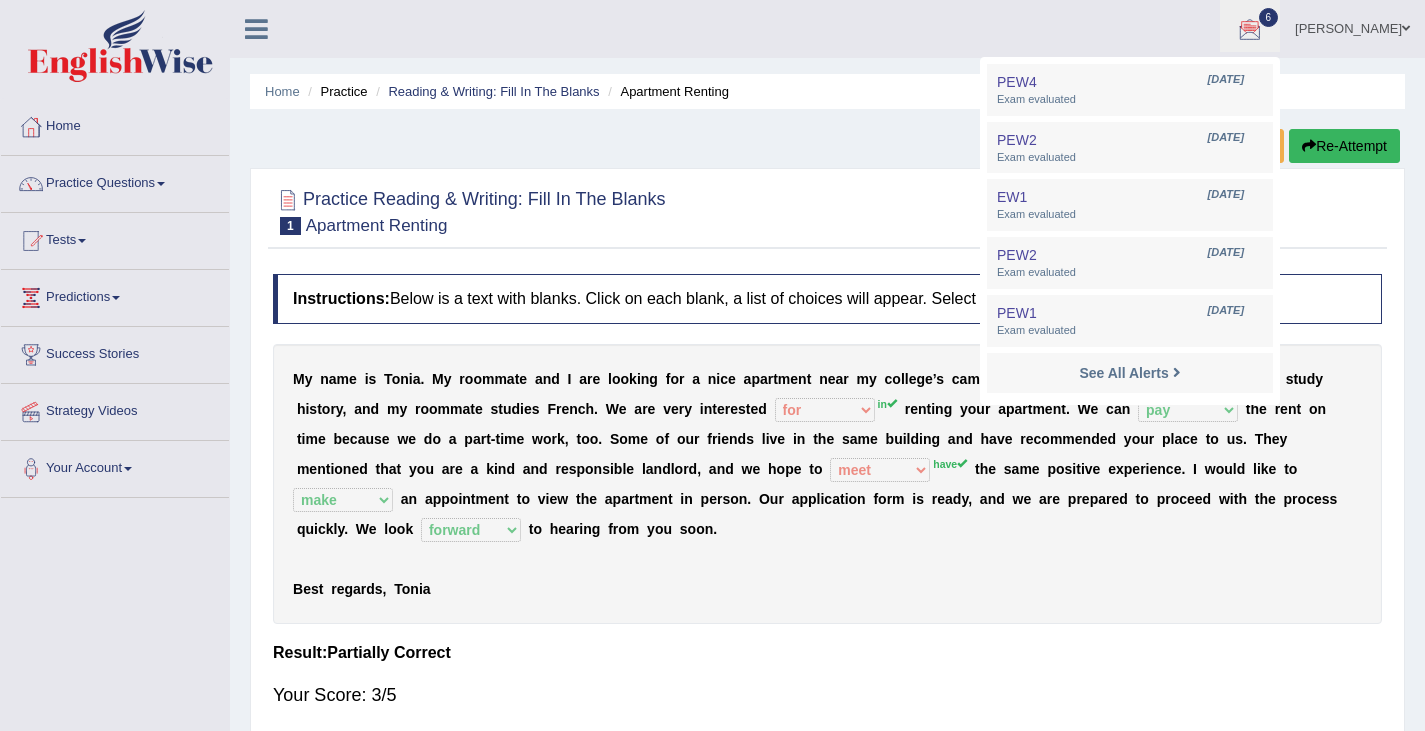 click at bounding box center [1250, 30] 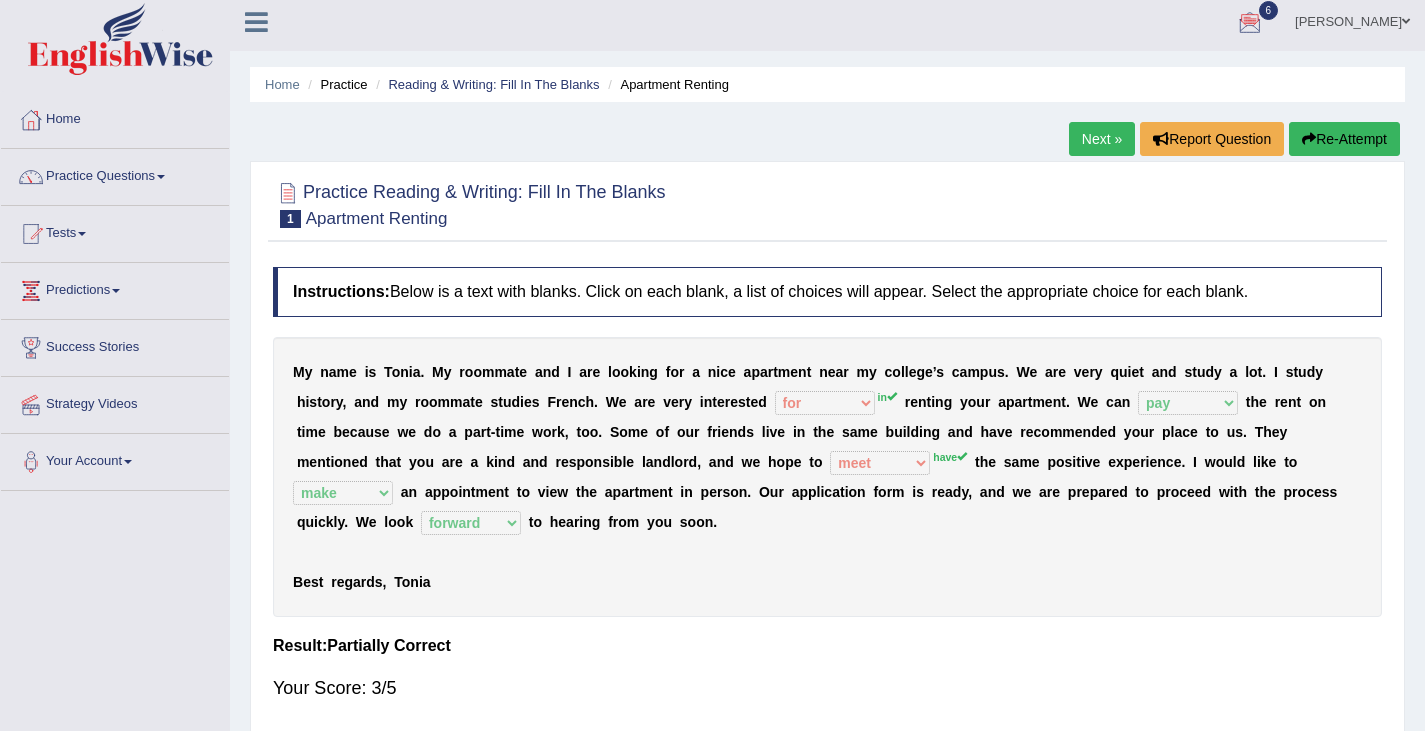 scroll, scrollTop: 0, scrollLeft: 0, axis: both 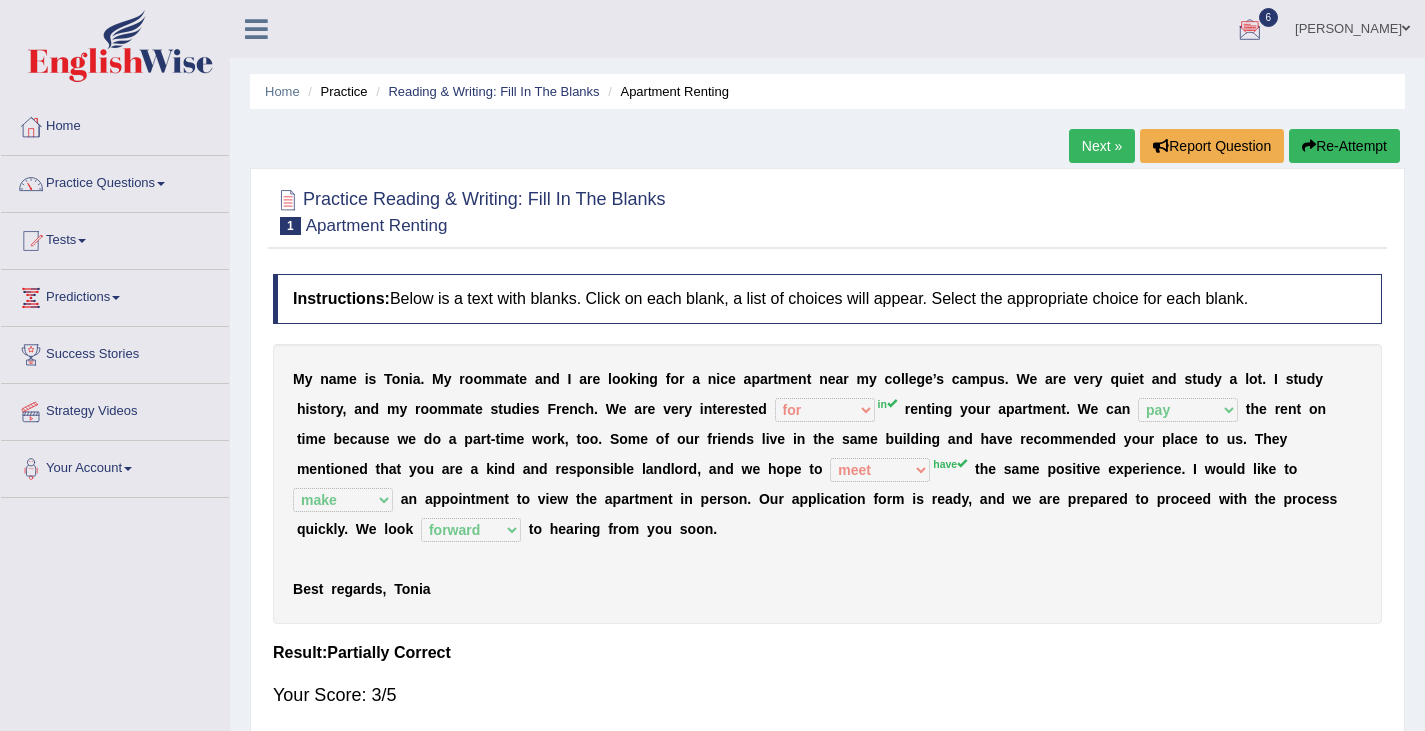 click on "Next »" at bounding box center [1102, 146] 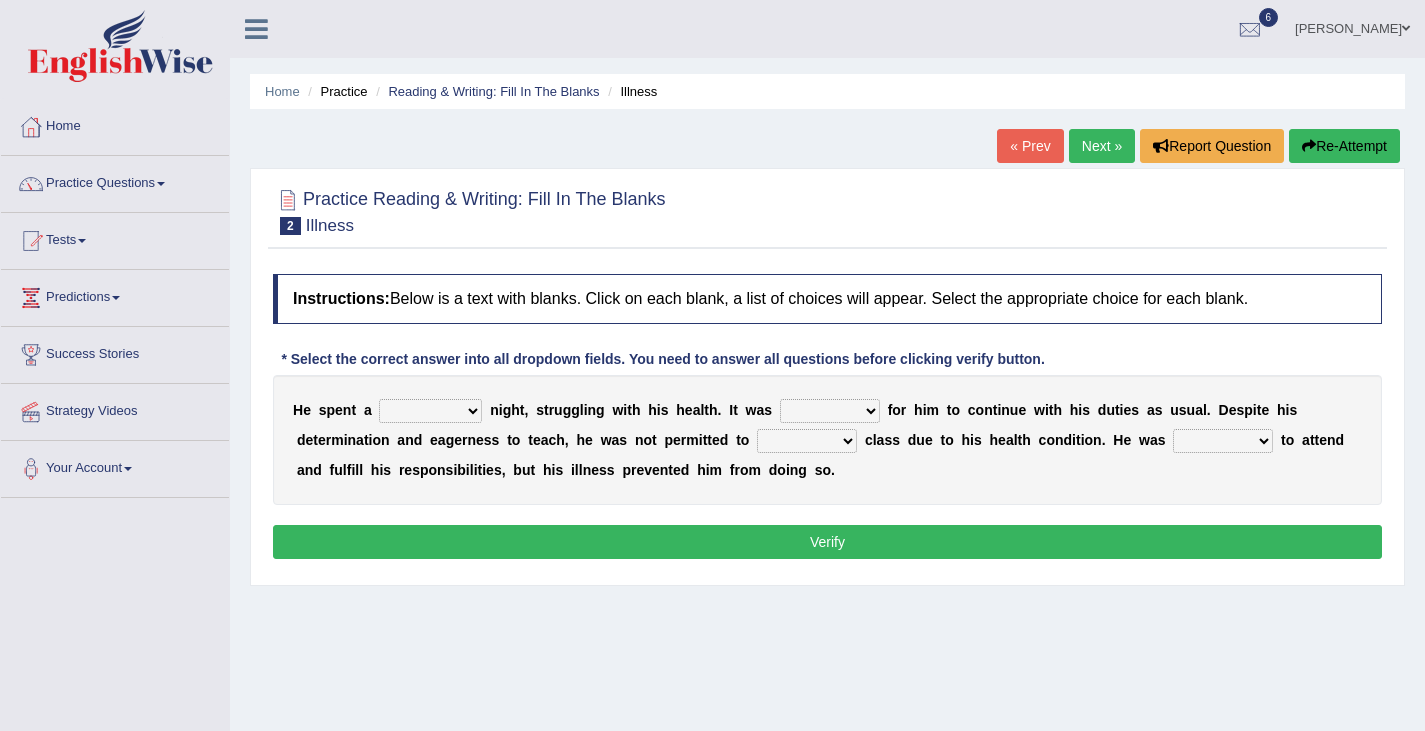 scroll, scrollTop: 0, scrollLeft: 0, axis: both 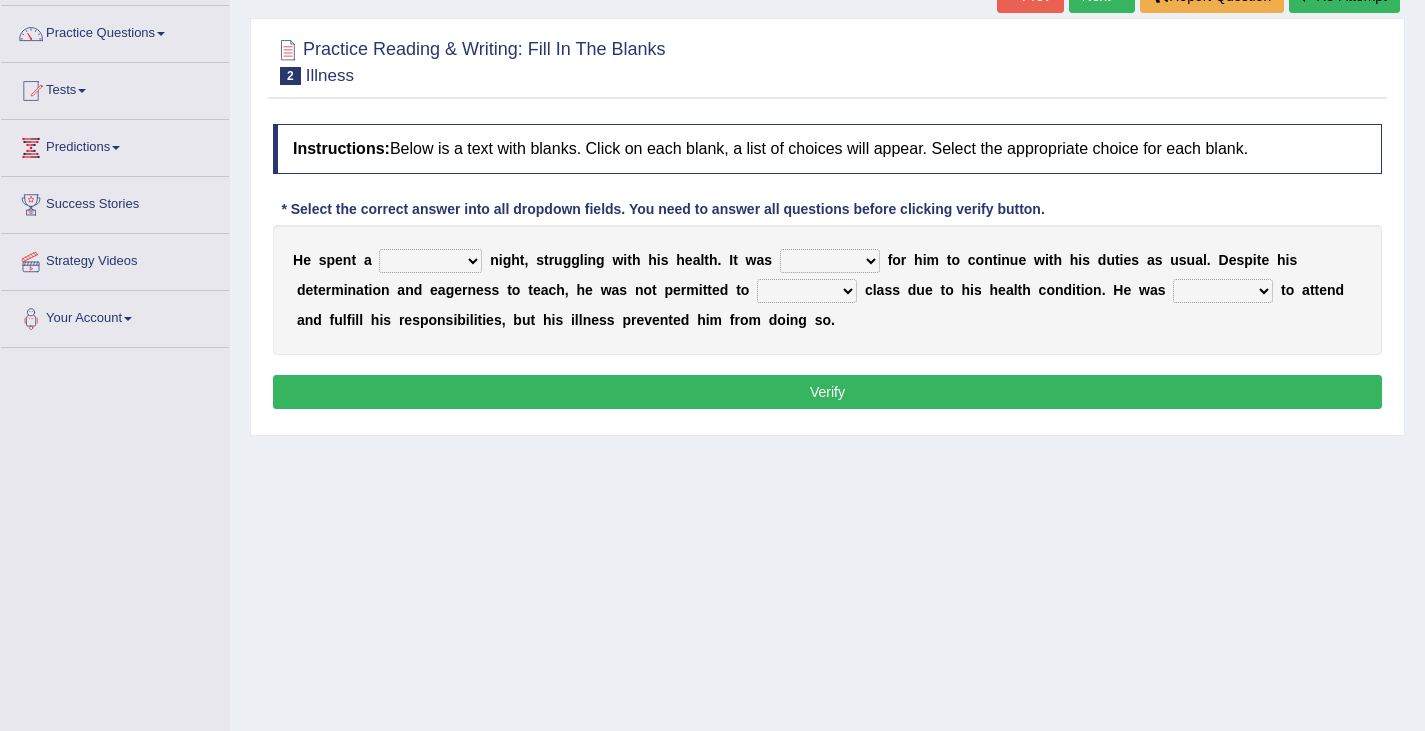 click on "cheerful restful meaningful painful" at bounding box center [430, 261] 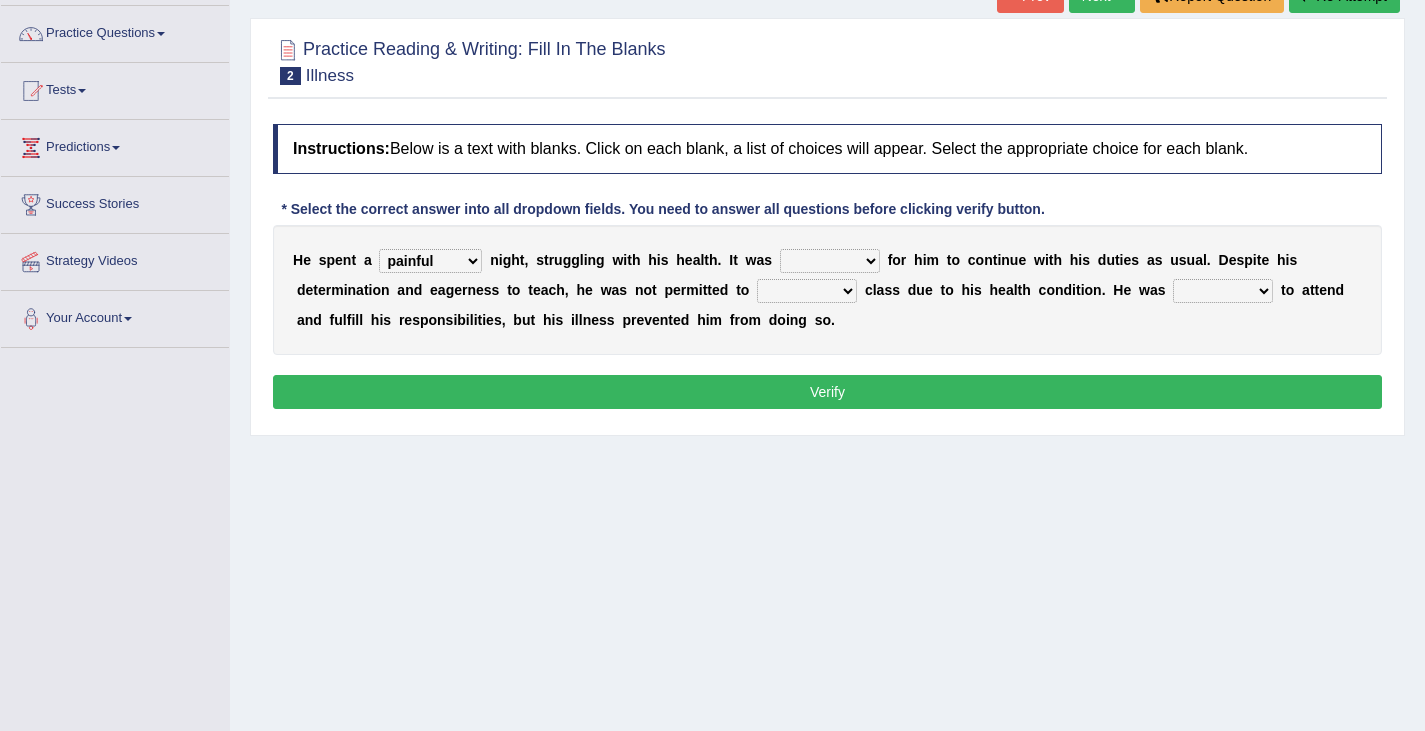 click on "enjoyable simple difficult natural" at bounding box center [830, 261] 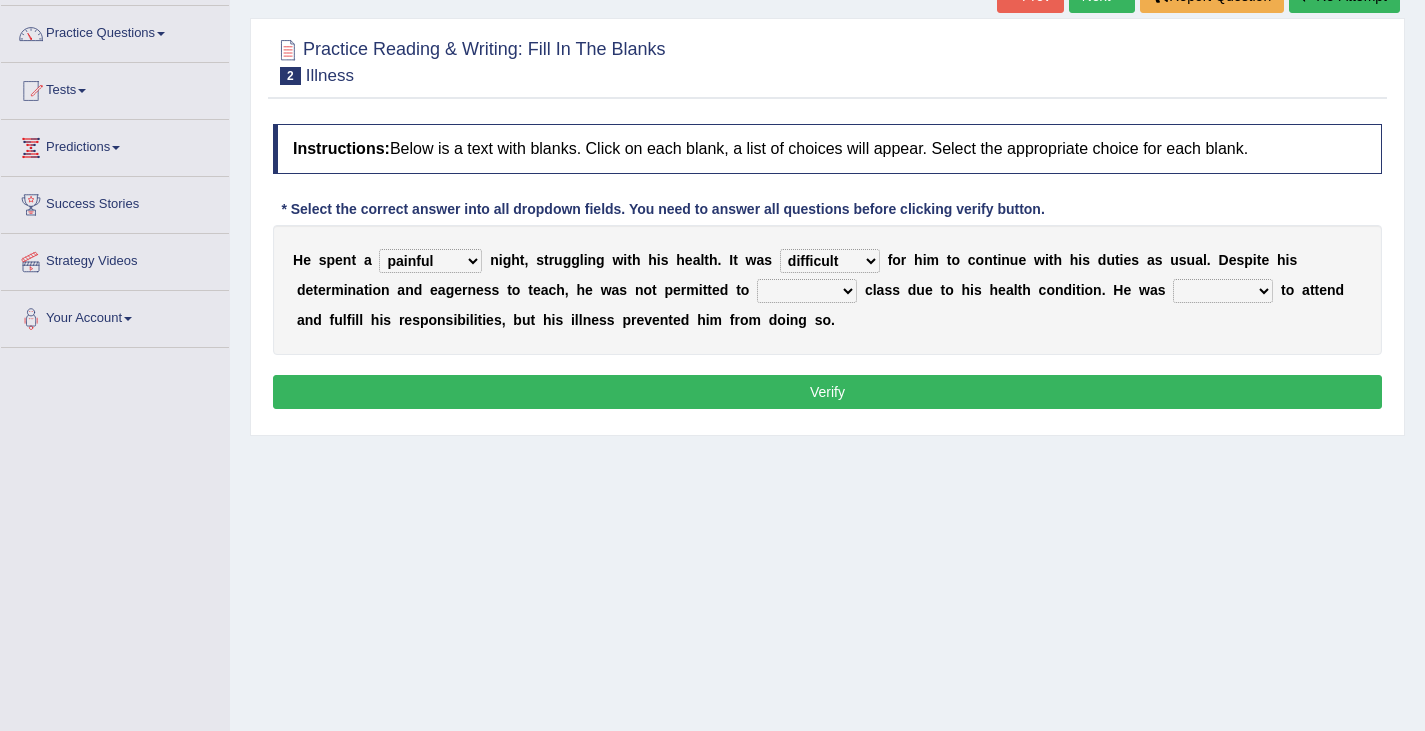 click on "enjoyable simple difficult natural" at bounding box center [830, 261] 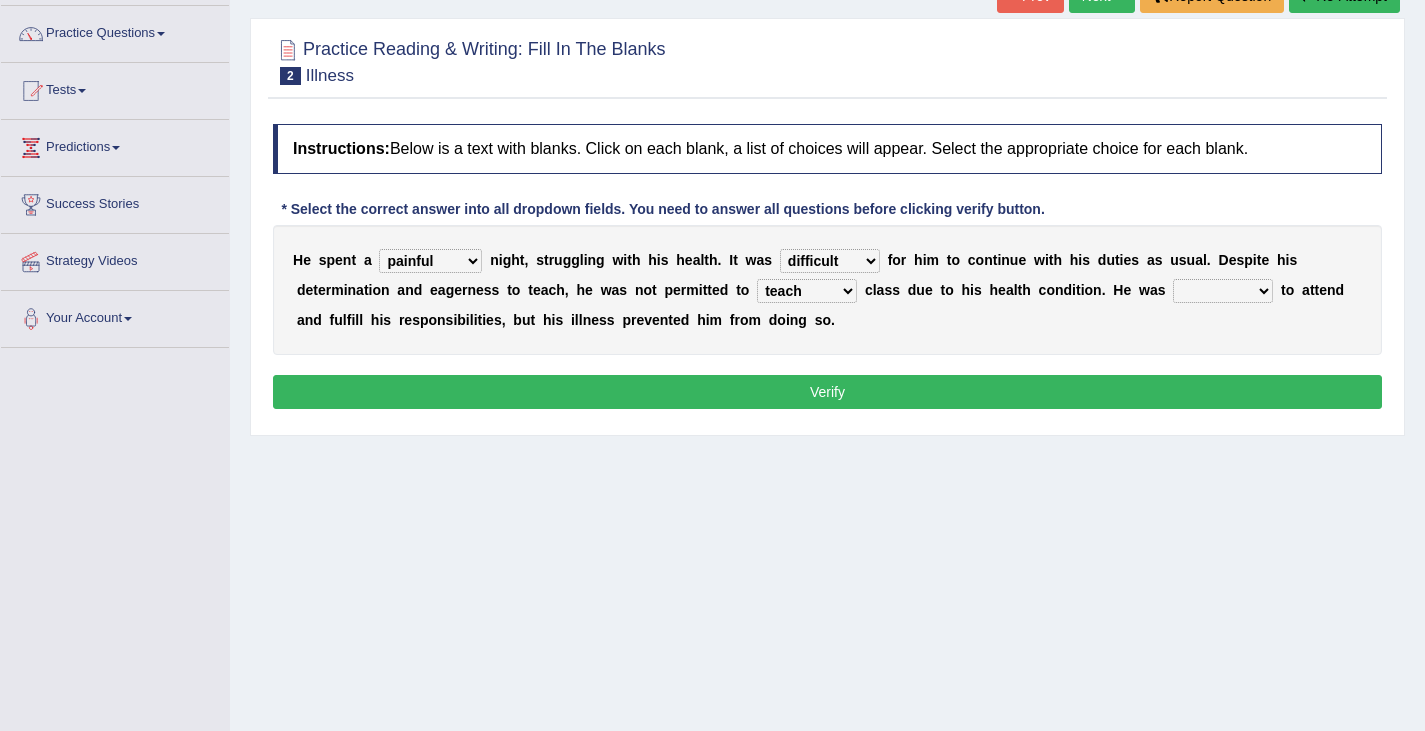 click on "teach leave cancel attend" at bounding box center [807, 291] 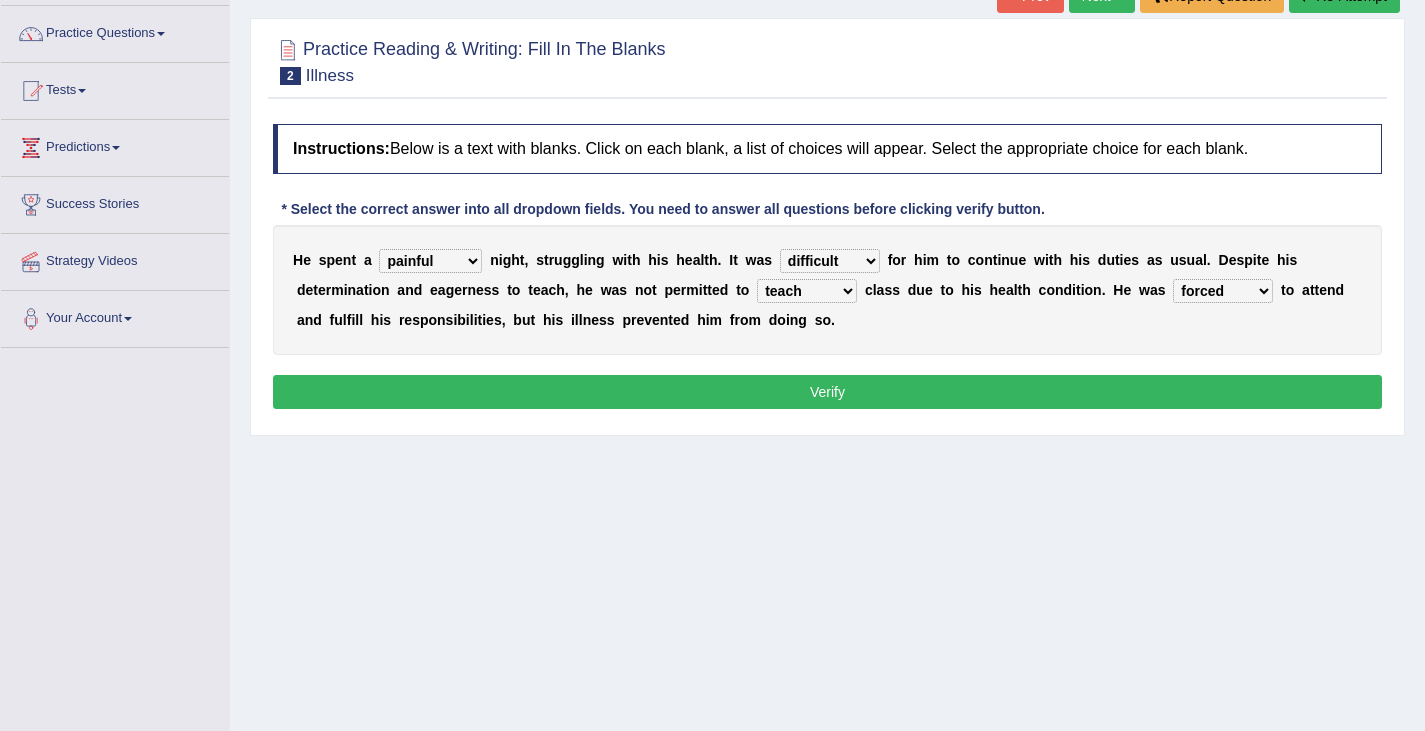 click on "anxious forced lazy happy" at bounding box center (1223, 291) 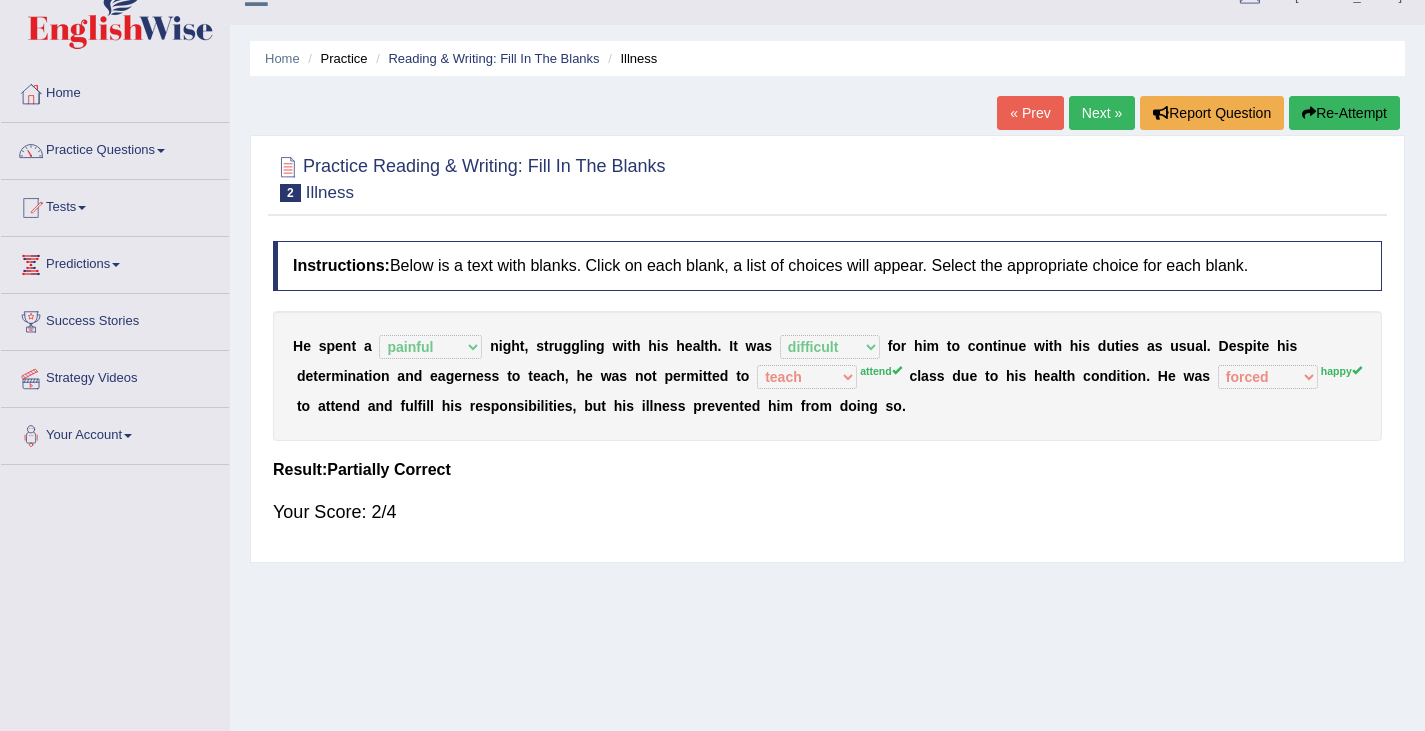 scroll, scrollTop: 0, scrollLeft: 0, axis: both 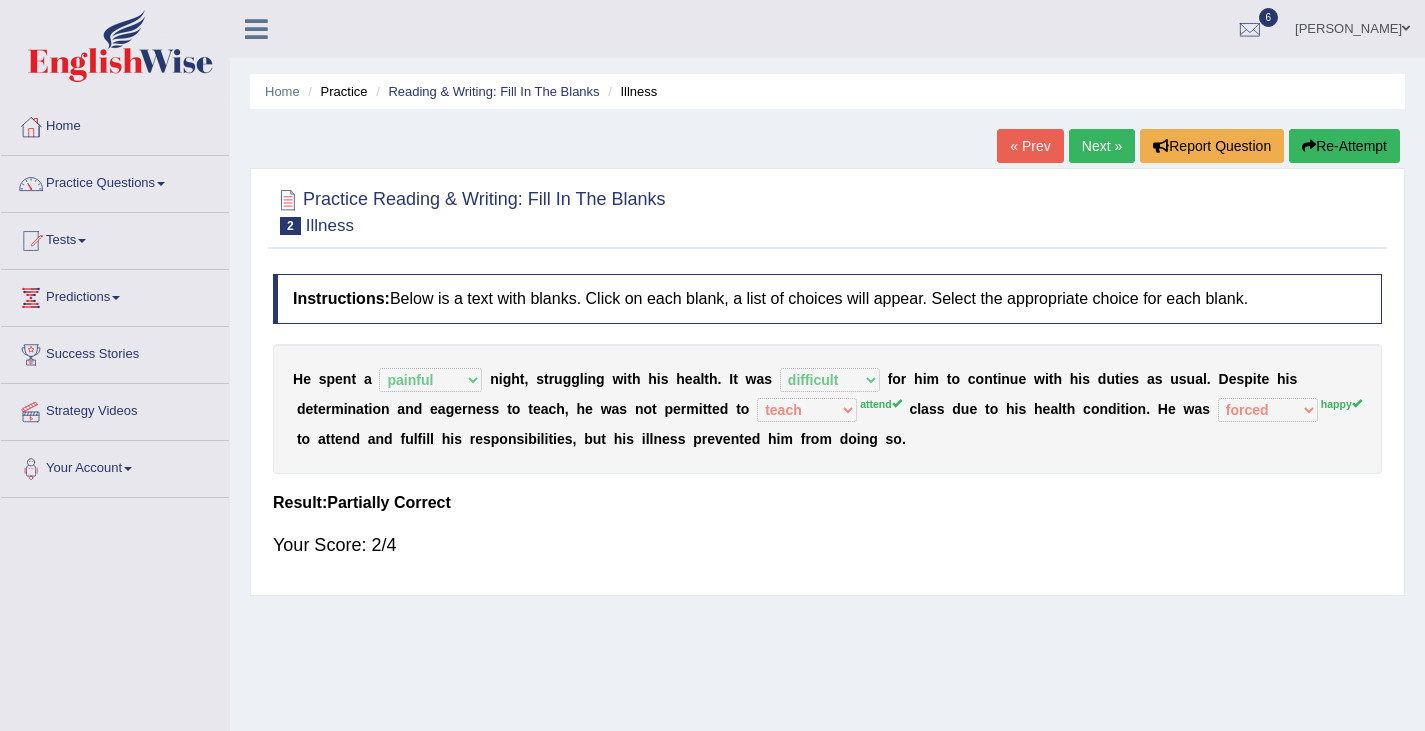 click on "Next »" at bounding box center (1102, 146) 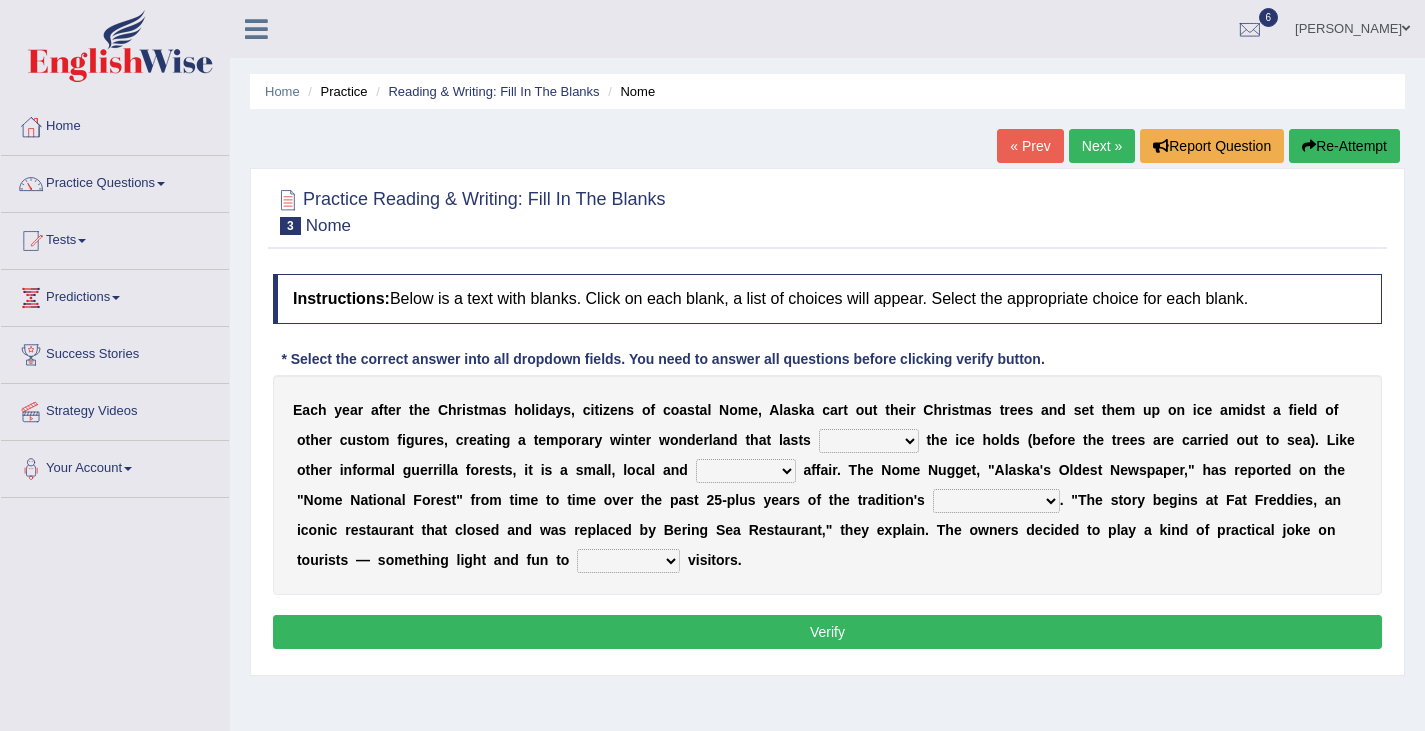 scroll, scrollTop: 0, scrollLeft: 0, axis: both 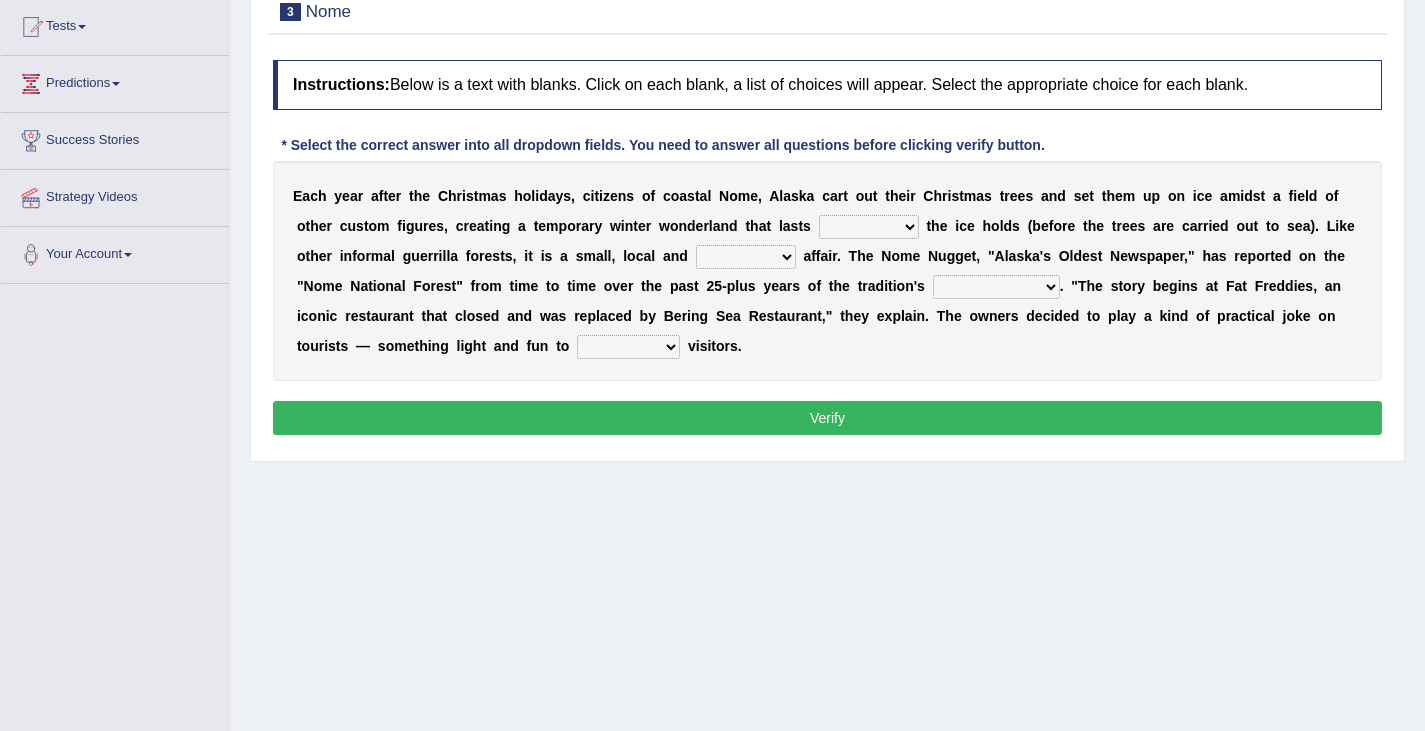click on "as long as before after although" at bounding box center [869, 227] 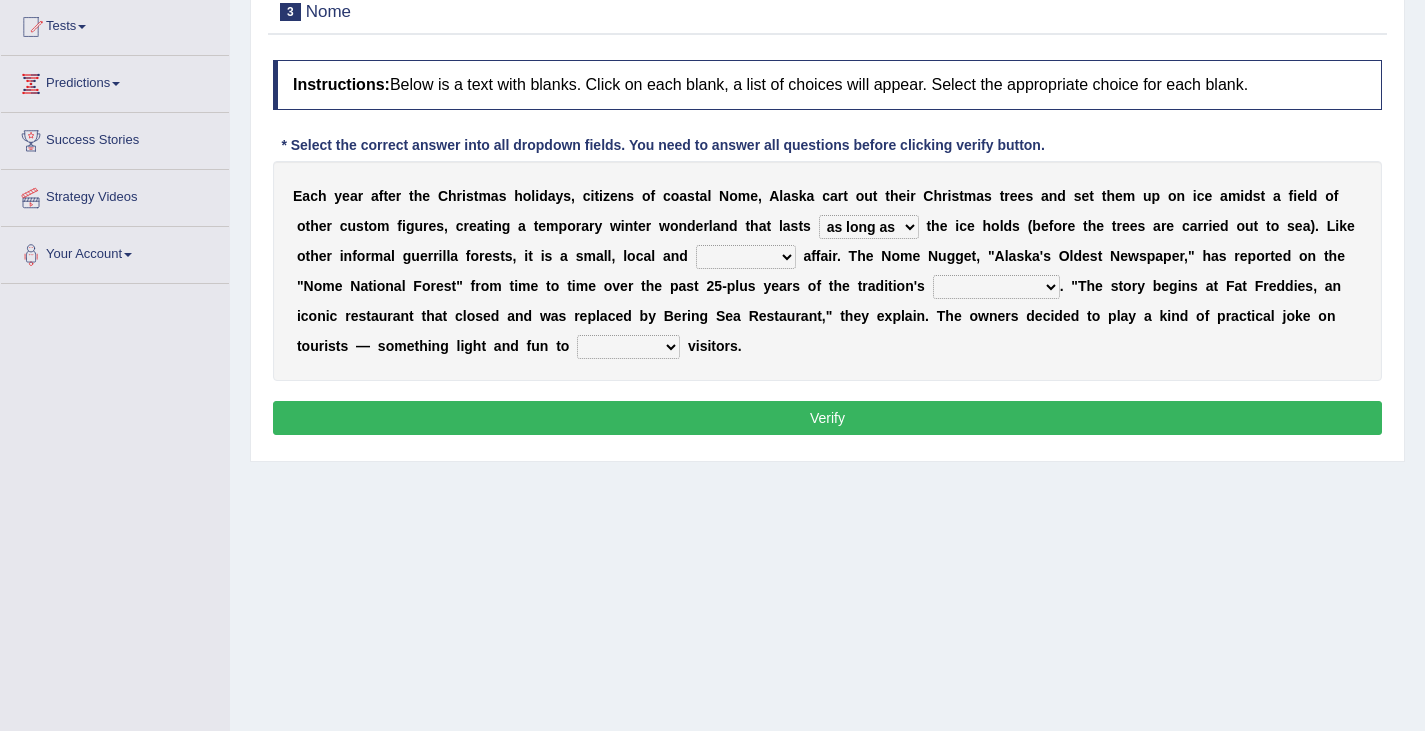 click on "as long as before after although" at bounding box center (869, 227) 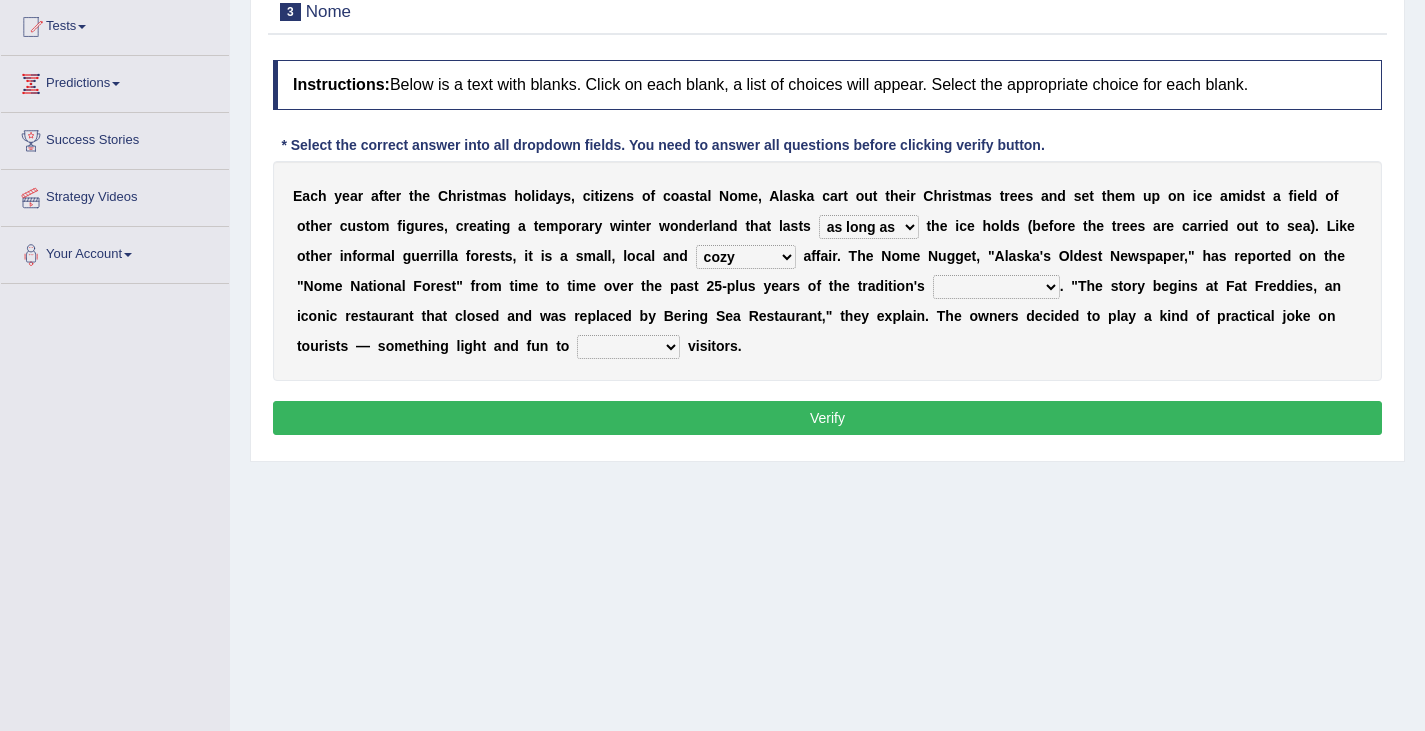 click on "nasty fuzzy cozy greasy" at bounding box center (746, 257) 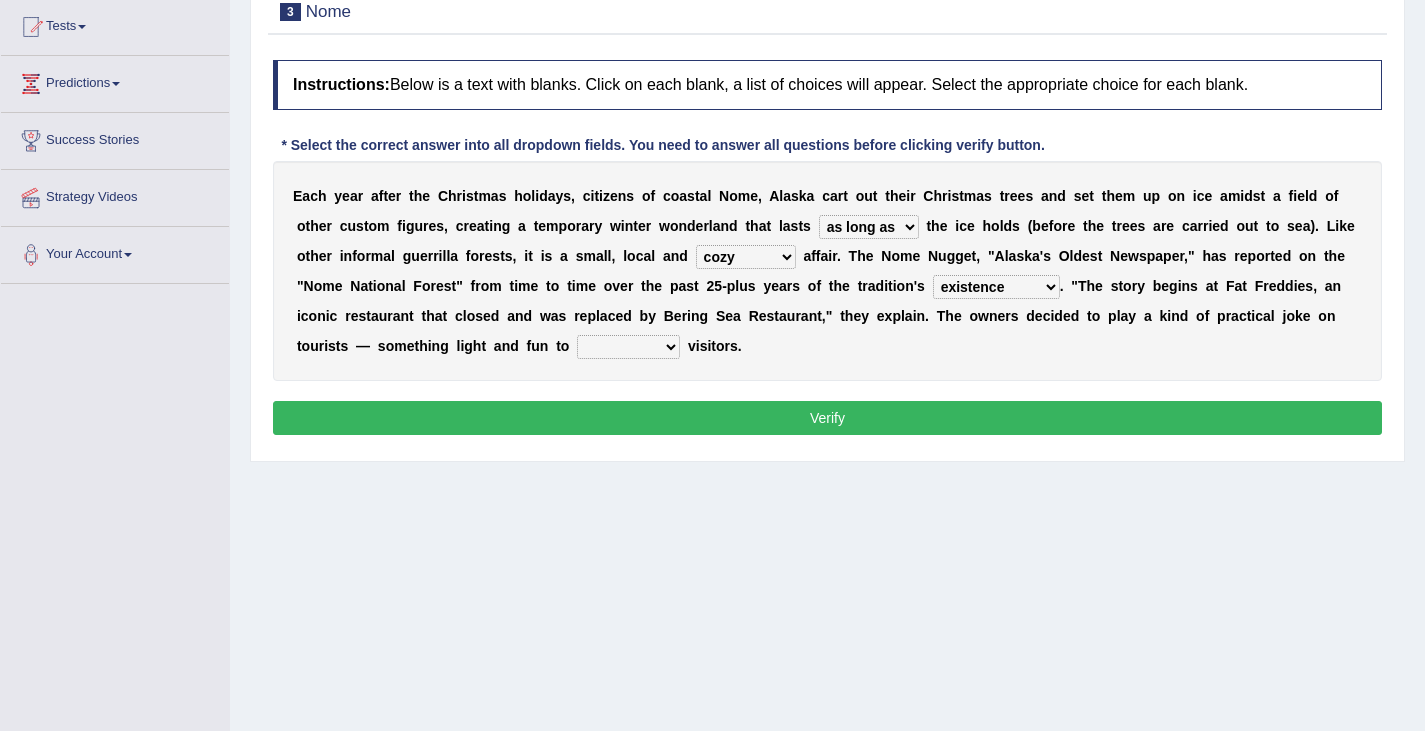 click on "life existence disappearance emotions" at bounding box center (996, 287) 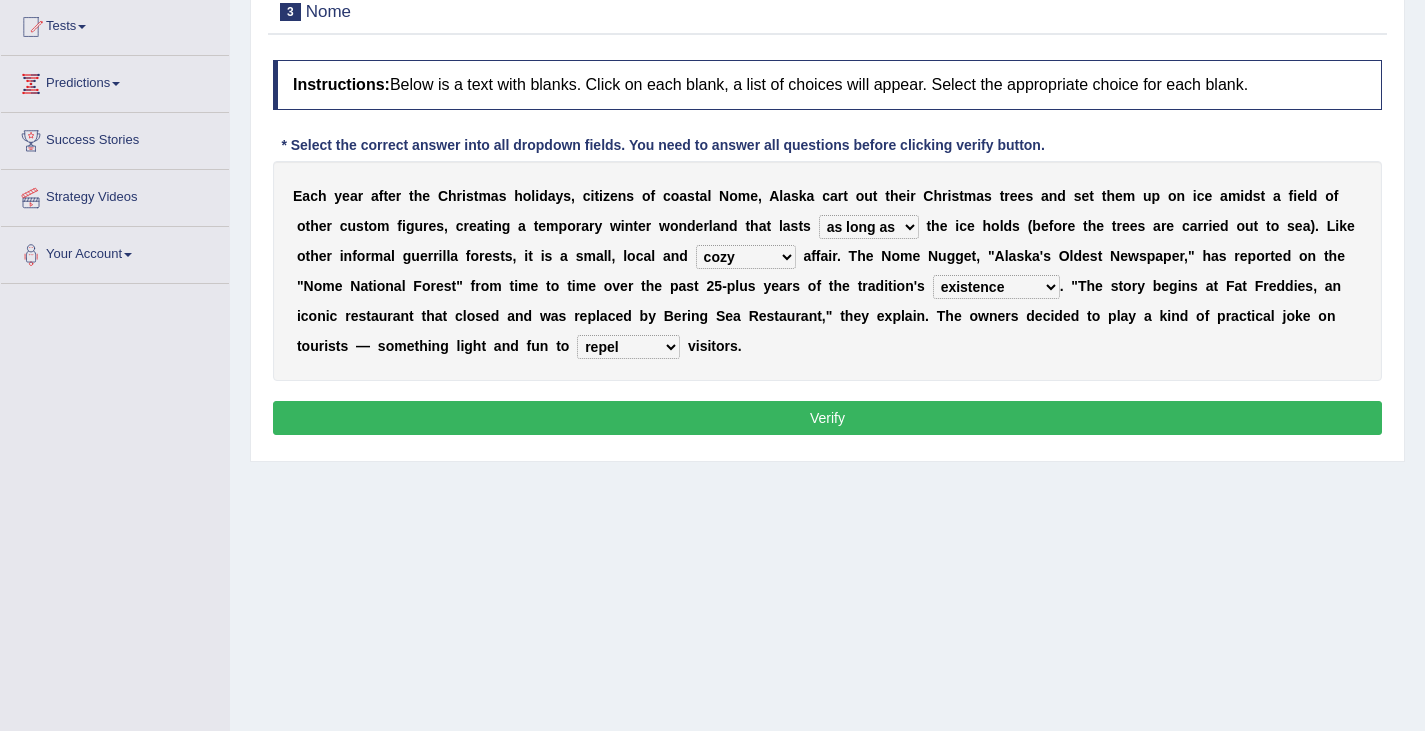 click on "purchase confound distinguish repel" at bounding box center [628, 347] 